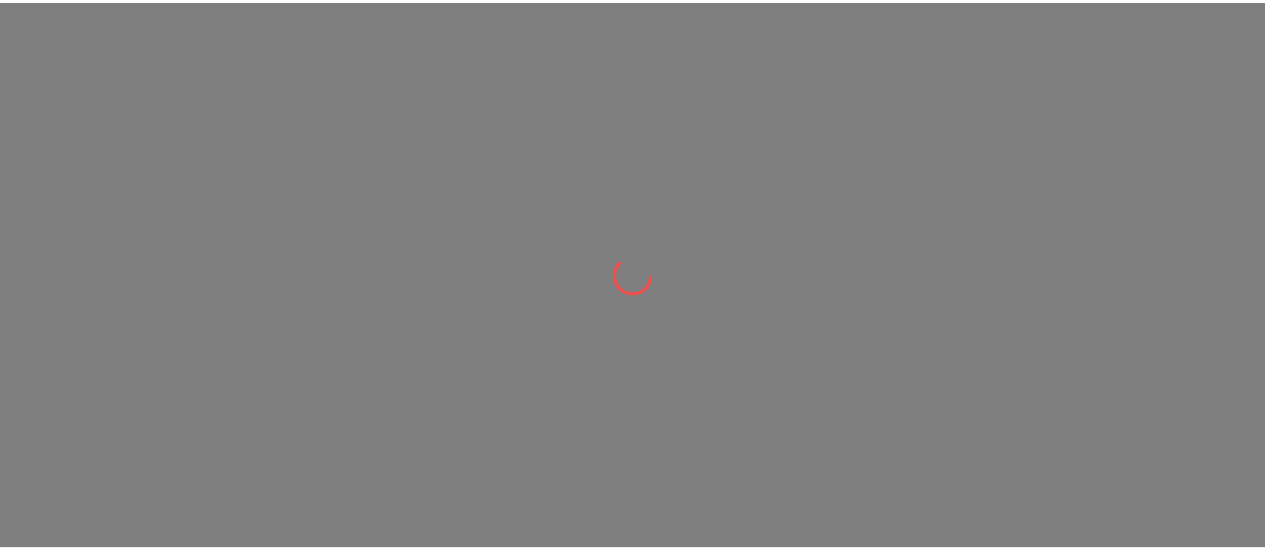 scroll, scrollTop: 0, scrollLeft: 0, axis: both 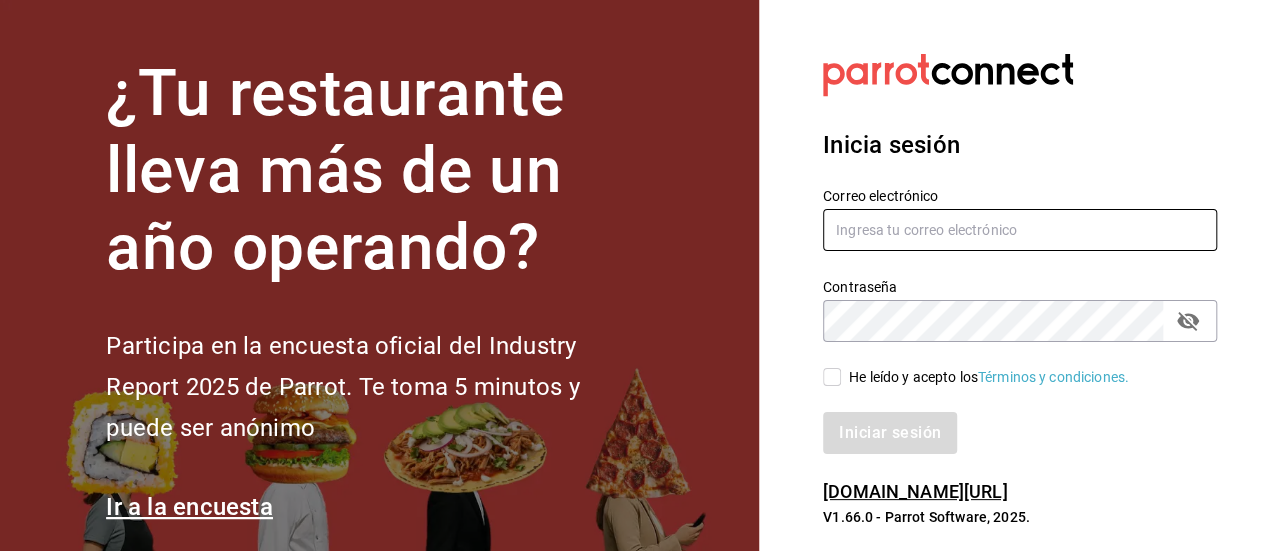 click at bounding box center [1020, 230] 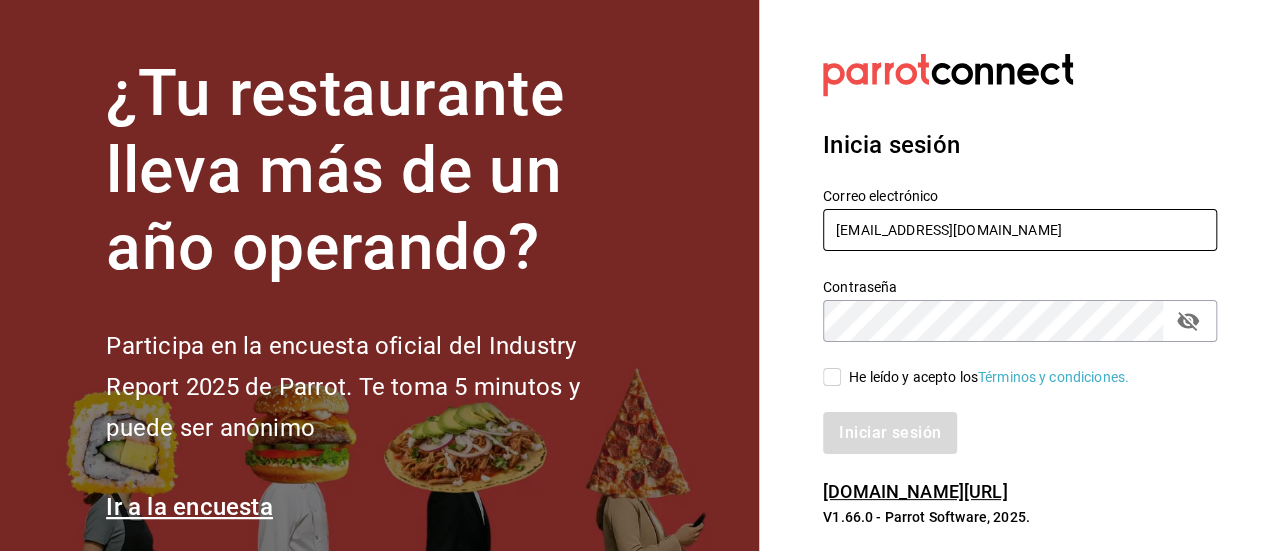 type on "lareceta@cdmx.com" 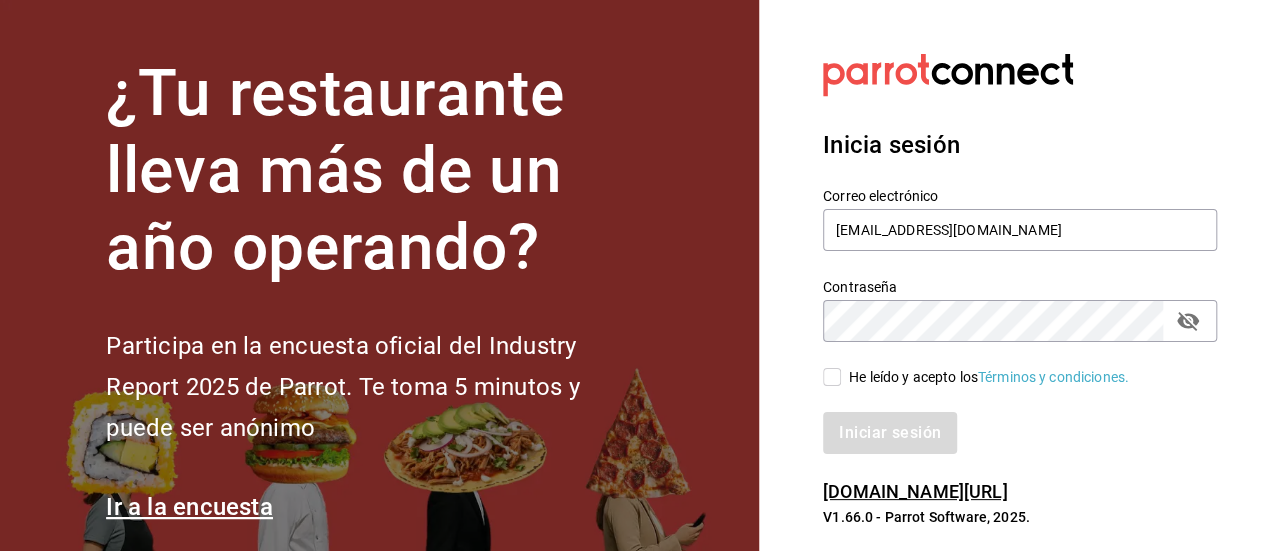 click on "He leído y acepto los  Términos y condiciones." at bounding box center [832, 377] 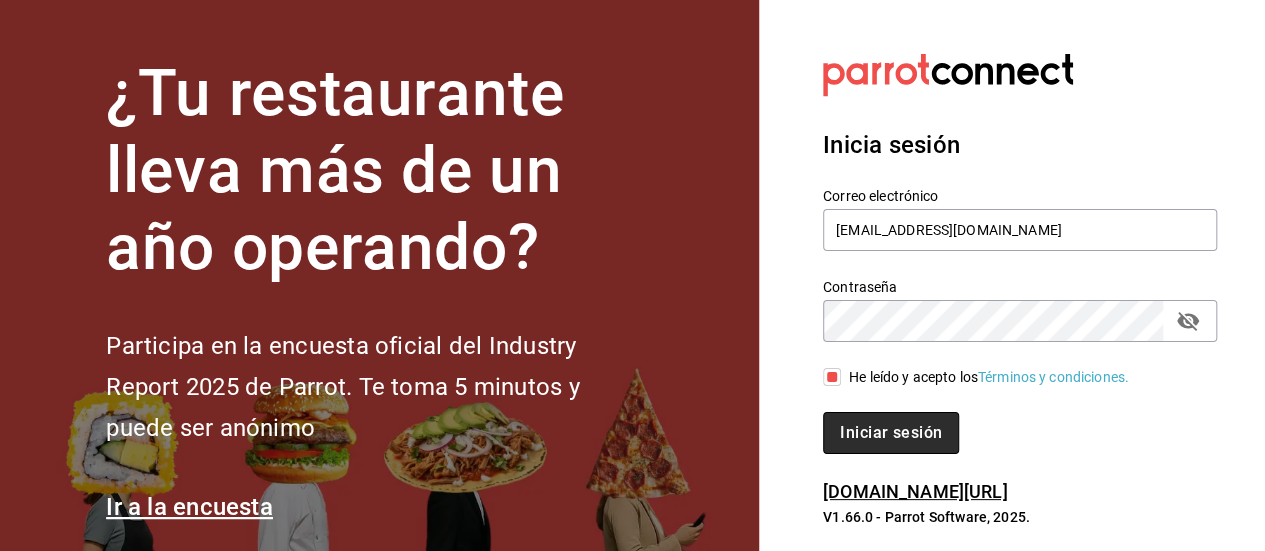 click on "Iniciar sesión" at bounding box center [891, 433] 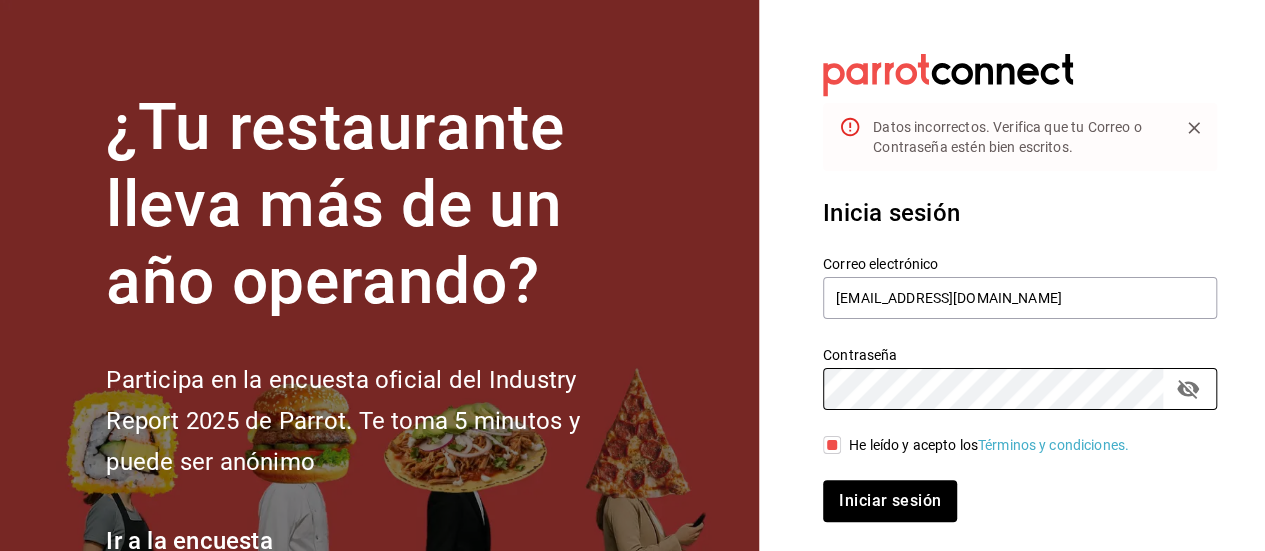 click on "Iniciar sesión" at bounding box center [890, 501] 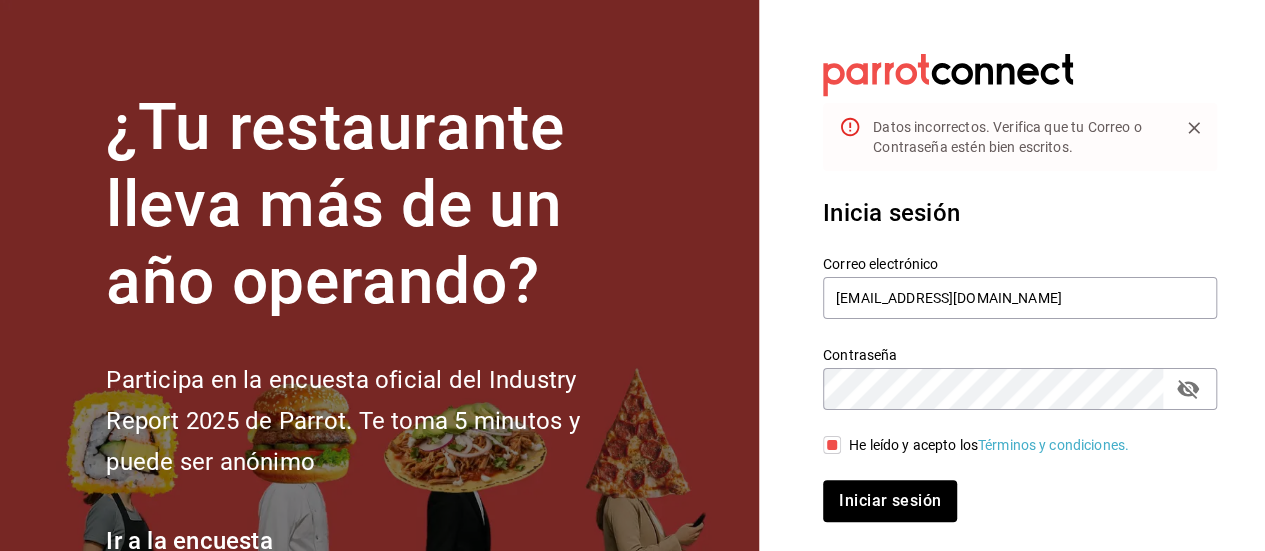 click 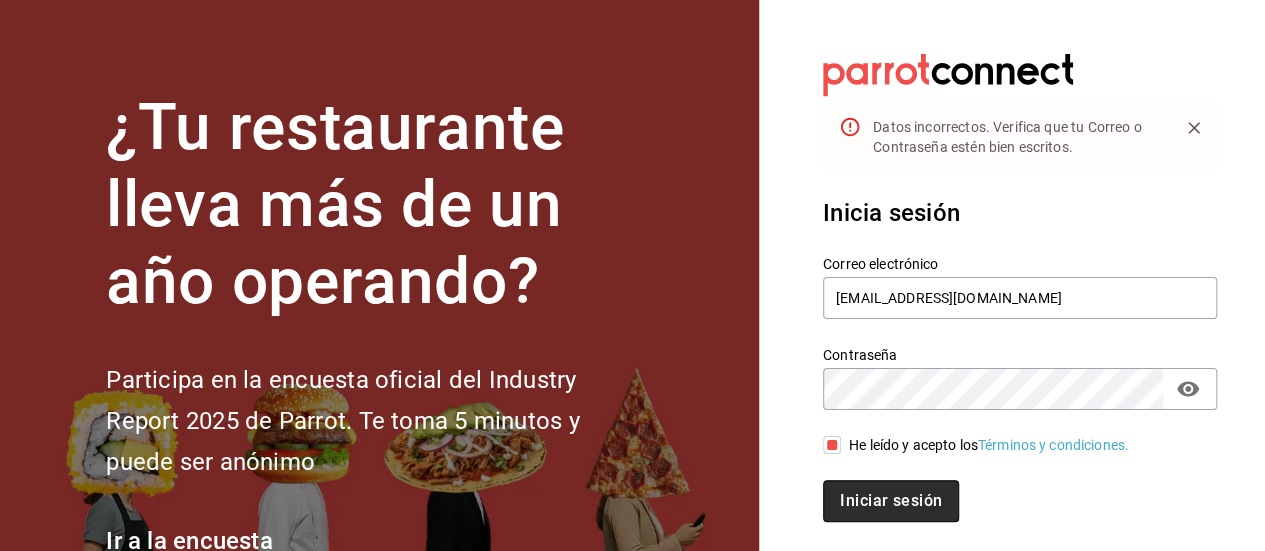 click on "Iniciar sesión" at bounding box center (891, 501) 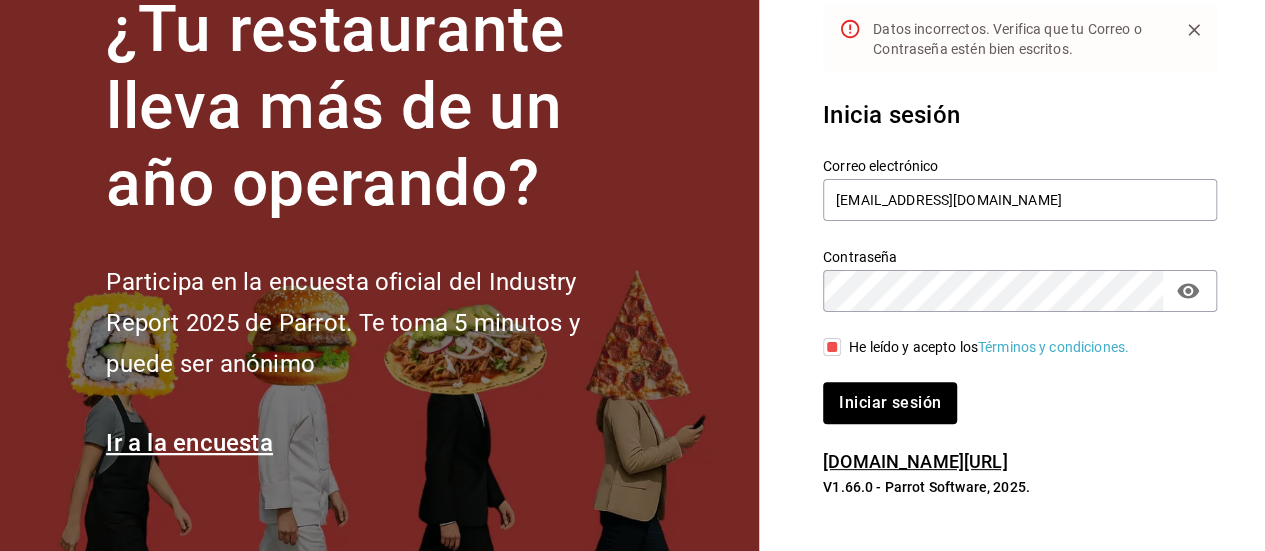 scroll, scrollTop: 0, scrollLeft: 0, axis: both 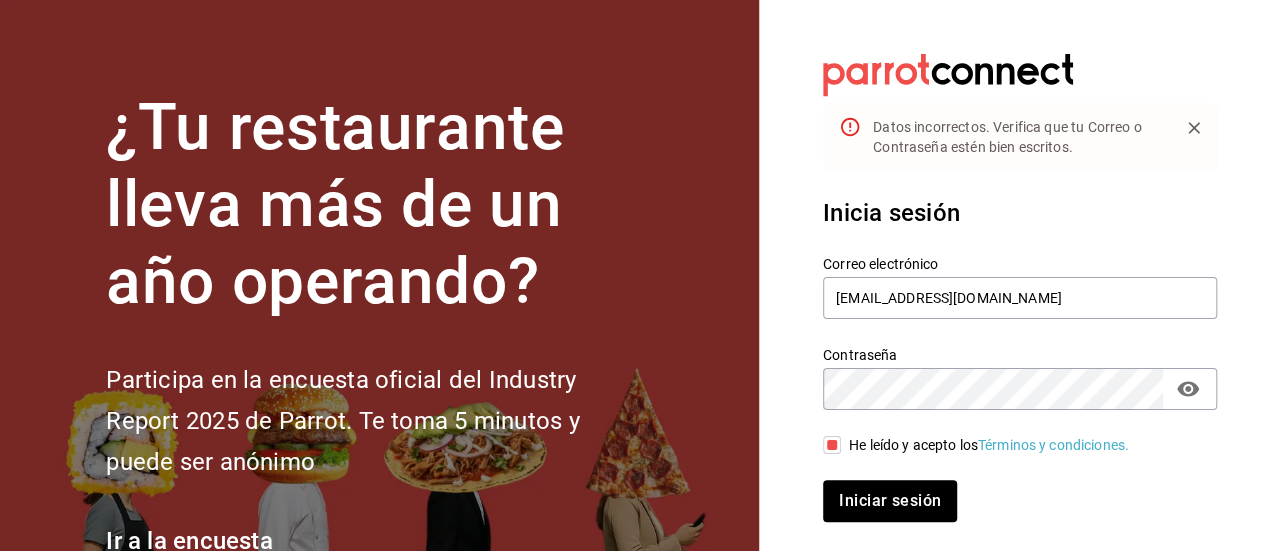 click on "Iniciar sesión" at bounding box center (890, 501) 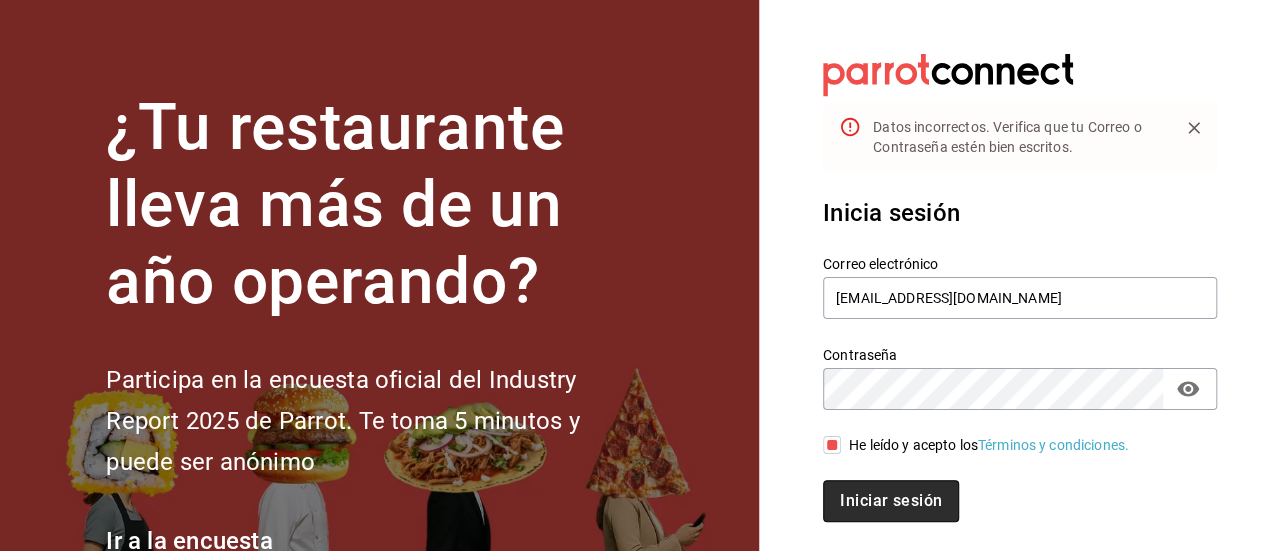 click on "Iniciar sesión" at bounding box center [891, 501] 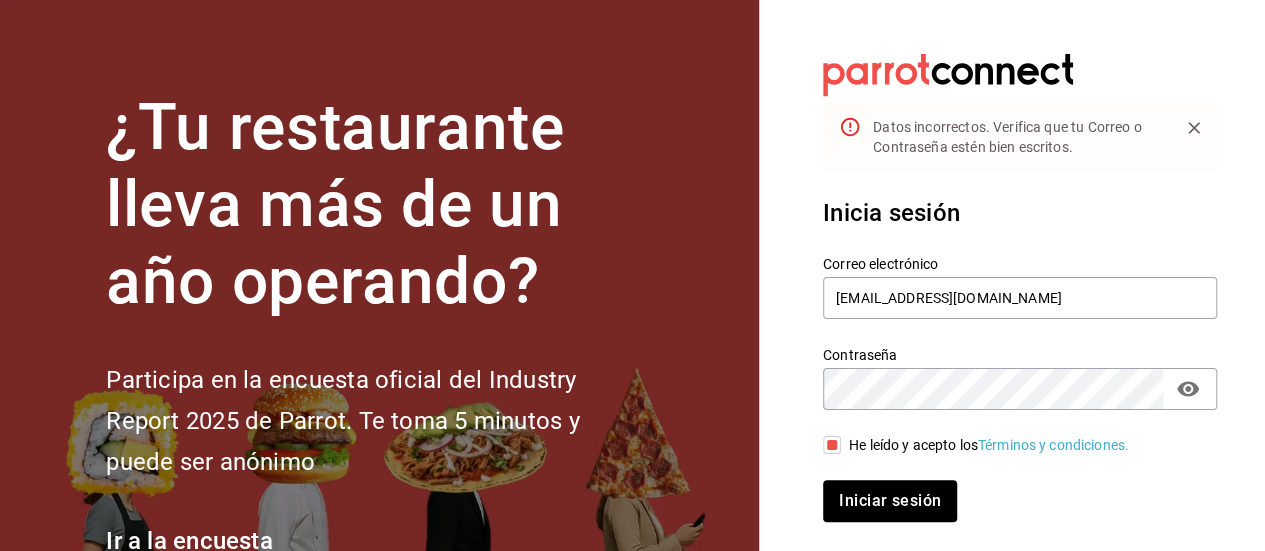 click 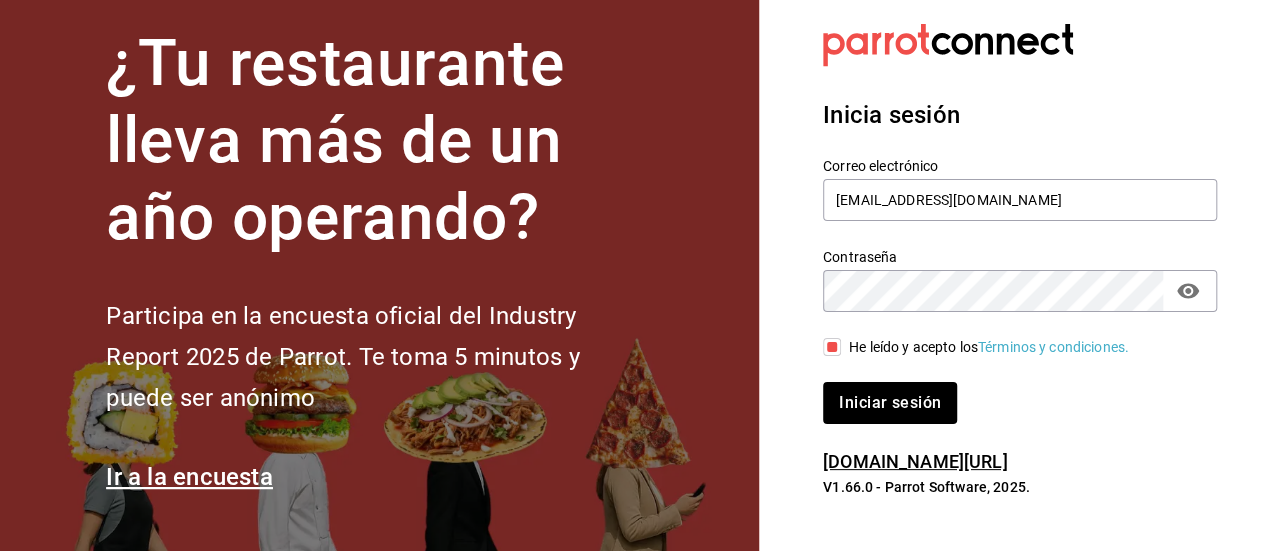 scroll, scrollTop: 0, scrollLeft: 0, axis: both 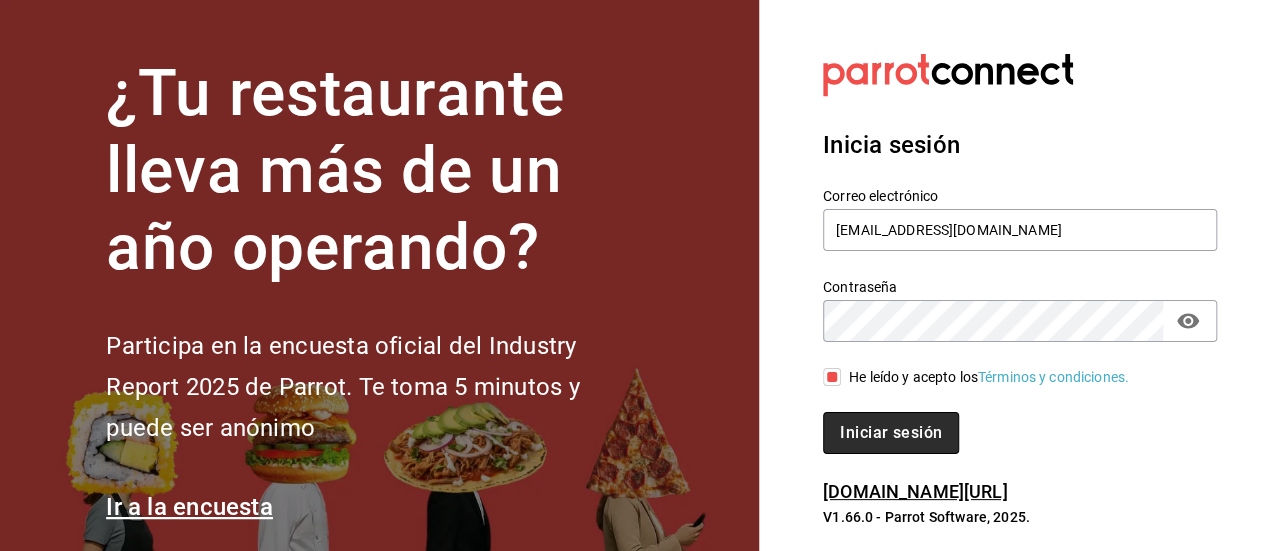 click on "Iniciar sesión" at bounding box center (891, 433) 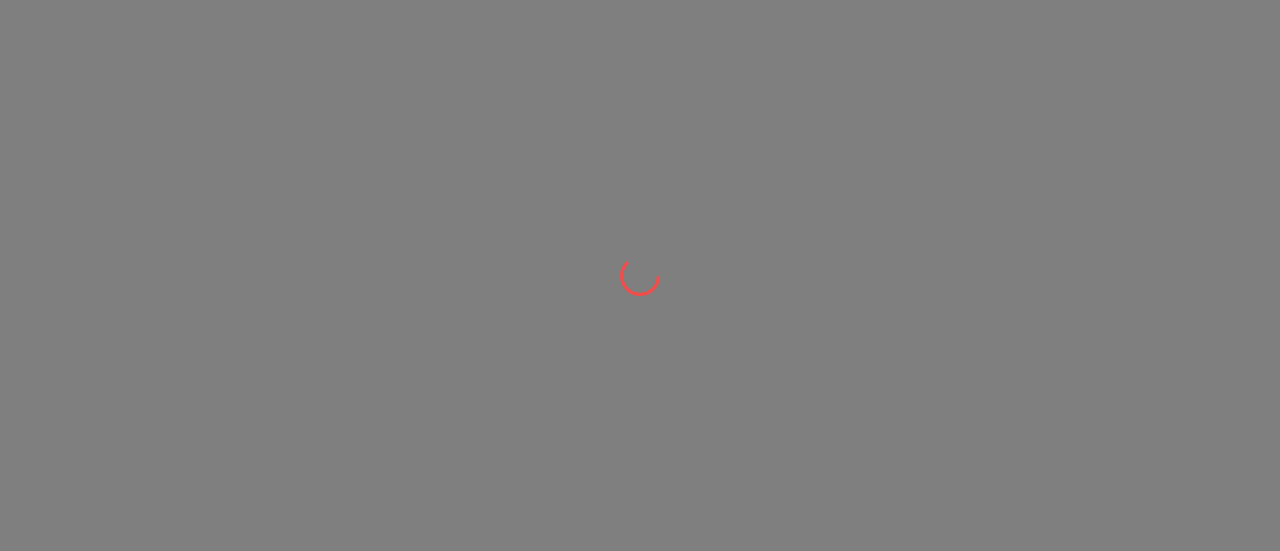 scroll, scrollTop: 0, scrollLeft: 0, axis: both 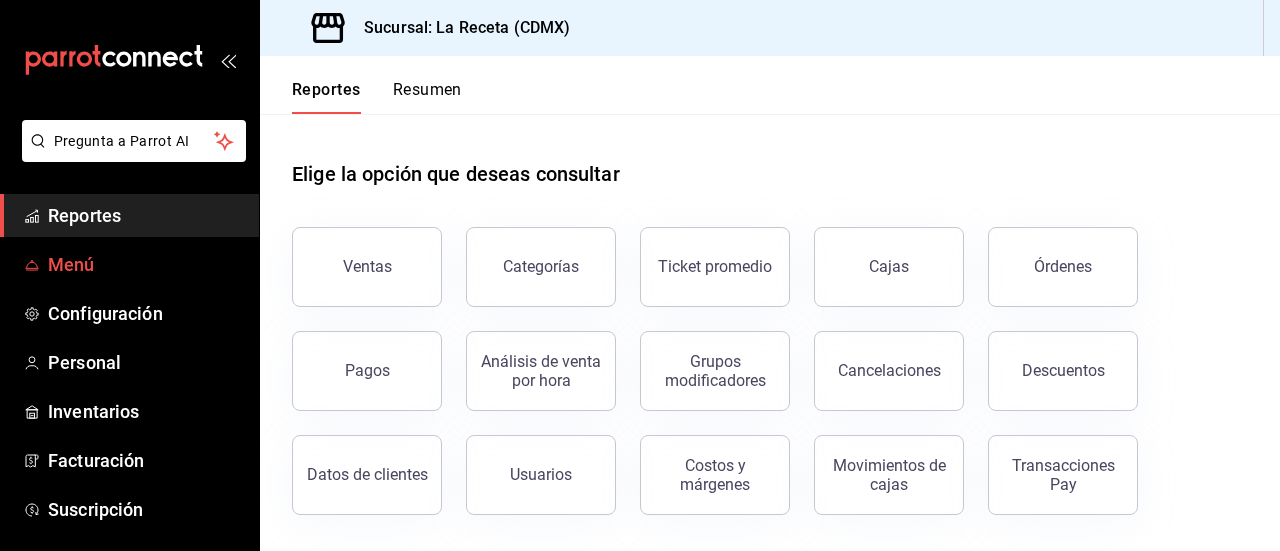 click on "Menú" at bounding box center (145, 264) 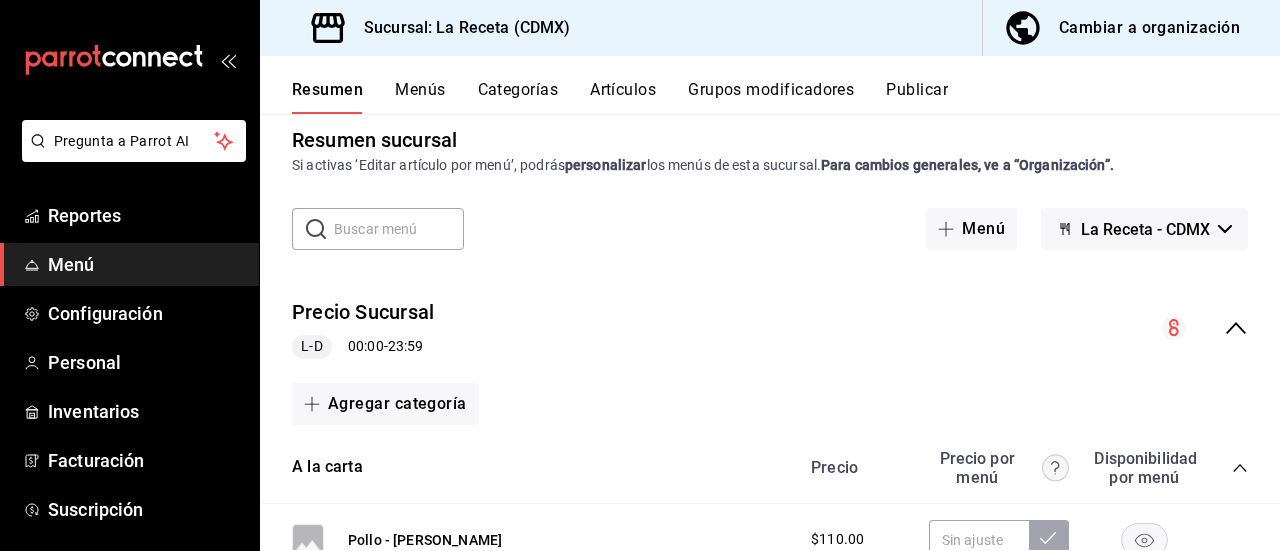 scroll, scrollTop: 0, scrollLeft: 0, axis: both 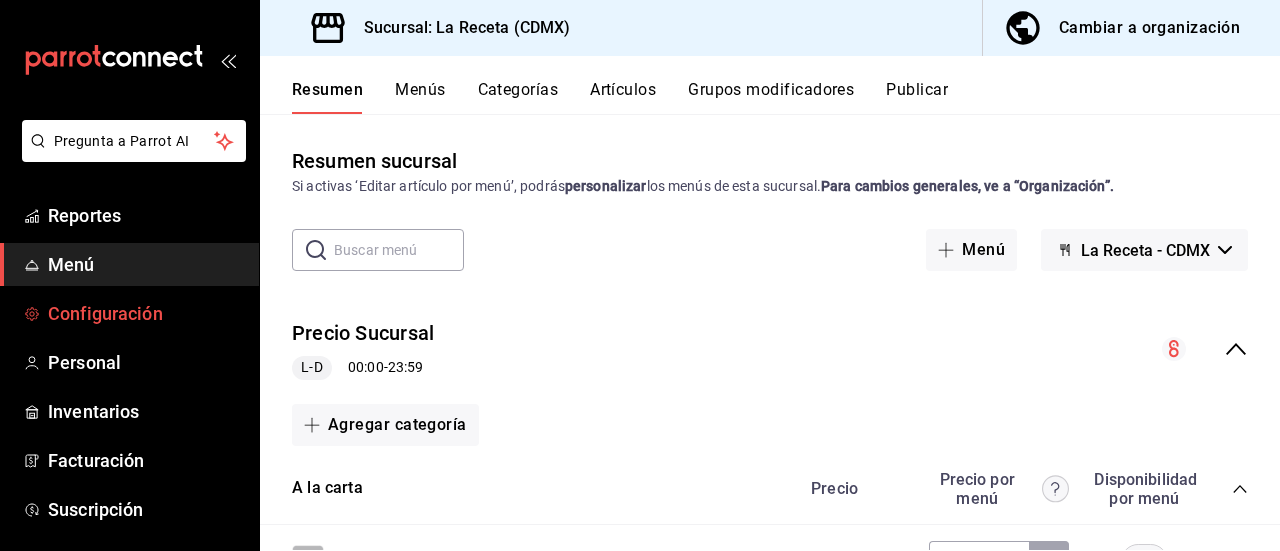 click on "Configuración" at bounding box center [145, 313] 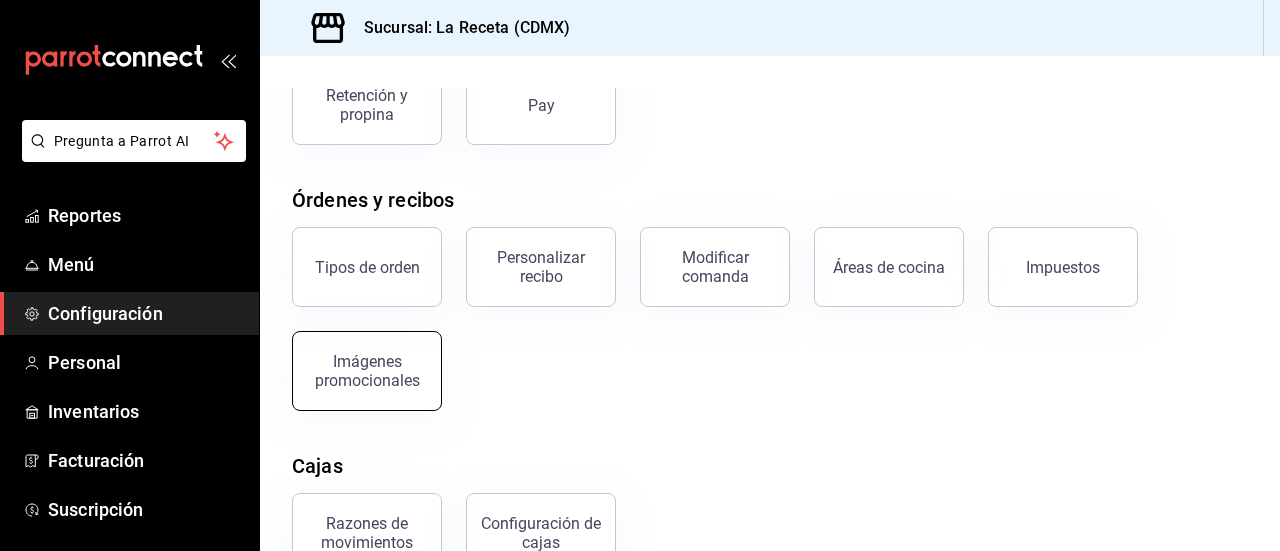 scroll, scrollTop: 462, scrollLeft: 0, axis: vertical 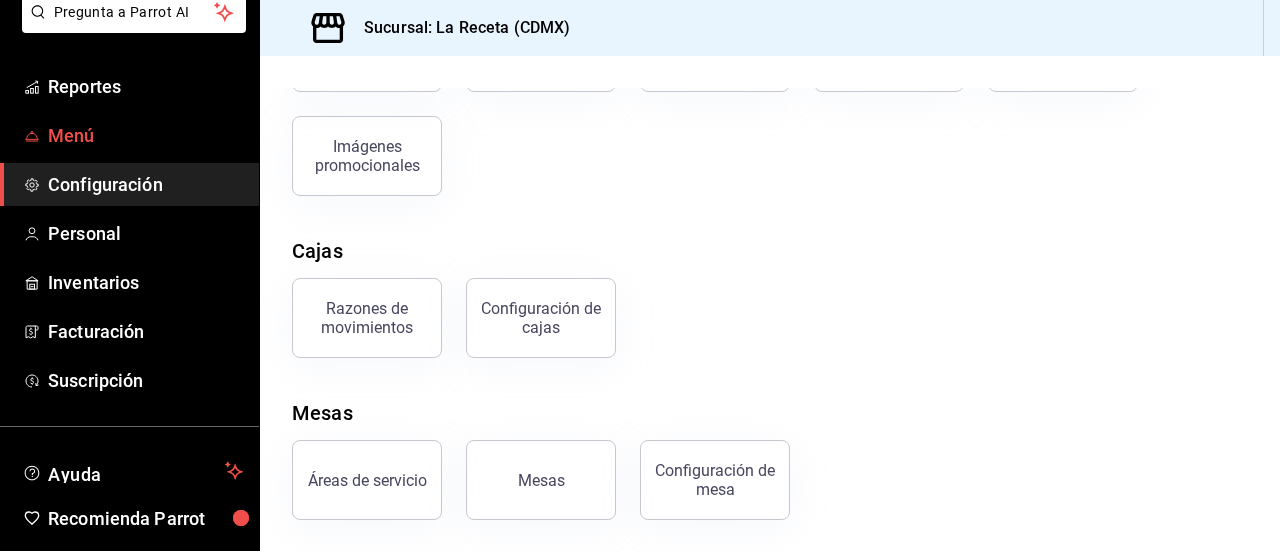 click on "Menú" at bounding box center (145, 135) 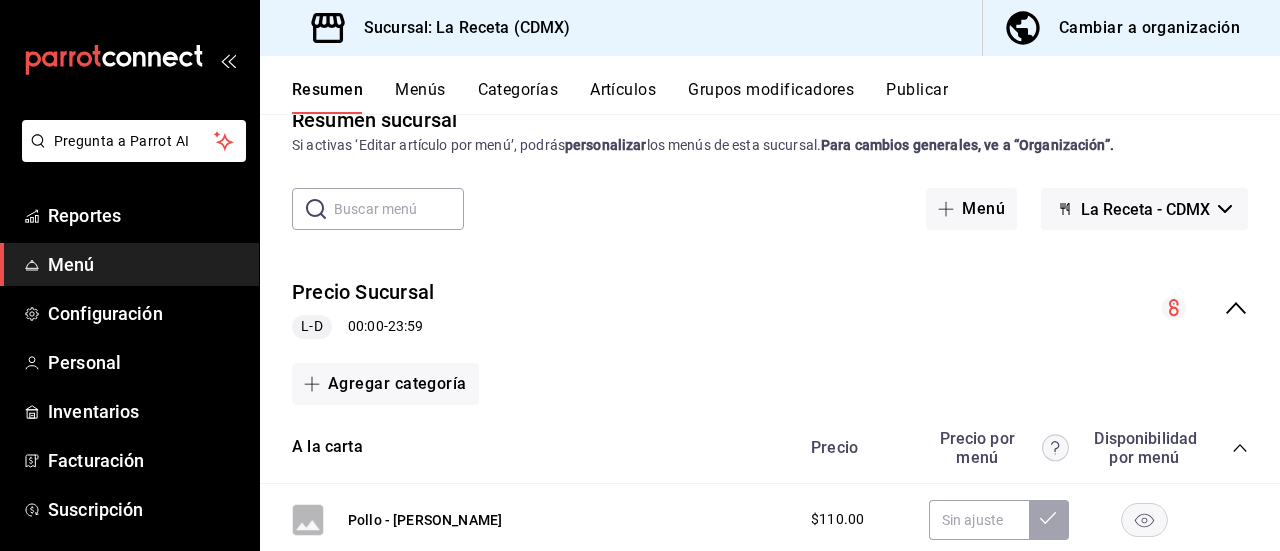 scroll, scrollTop: 0, scrollLeft: 0, axis: both 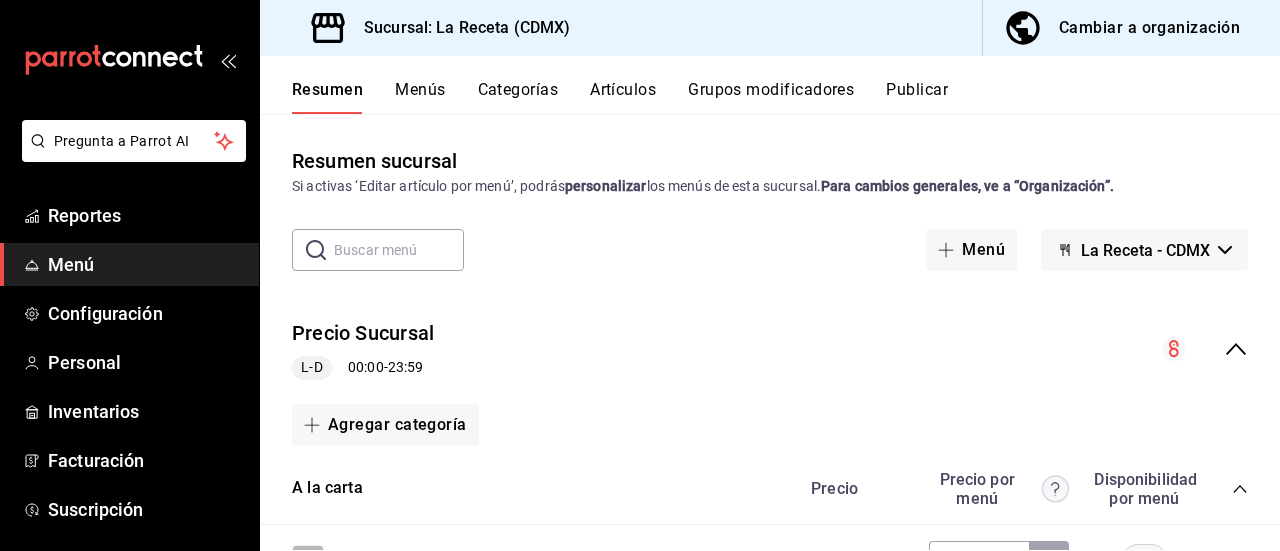 click on "Menús" at bounding box center (420, 97) 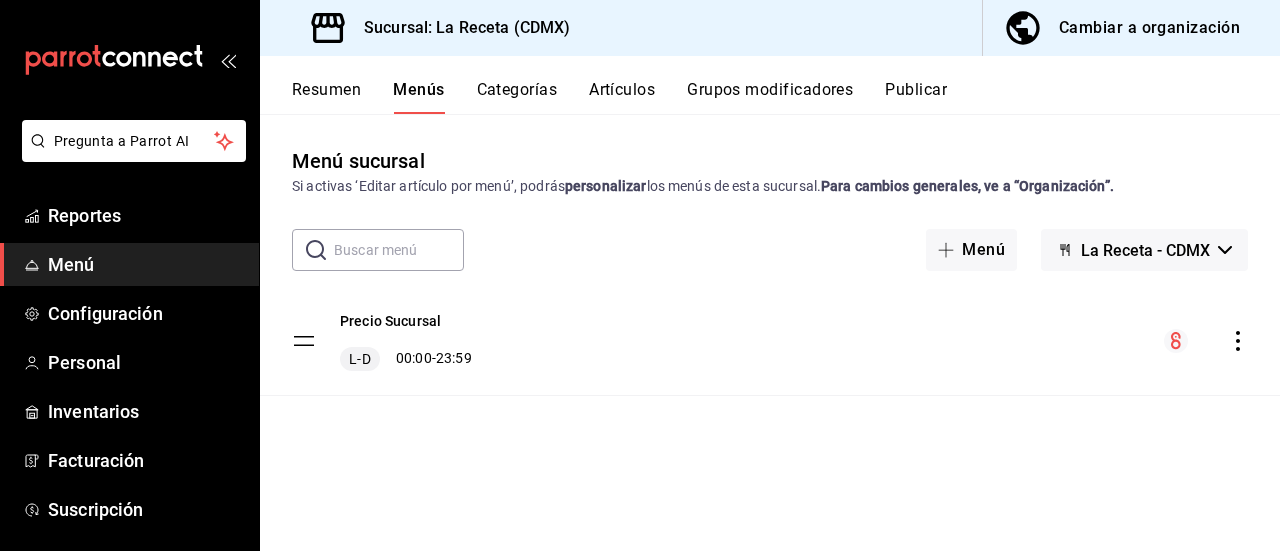 click on "Resumen" at bounding box center (326, 97) 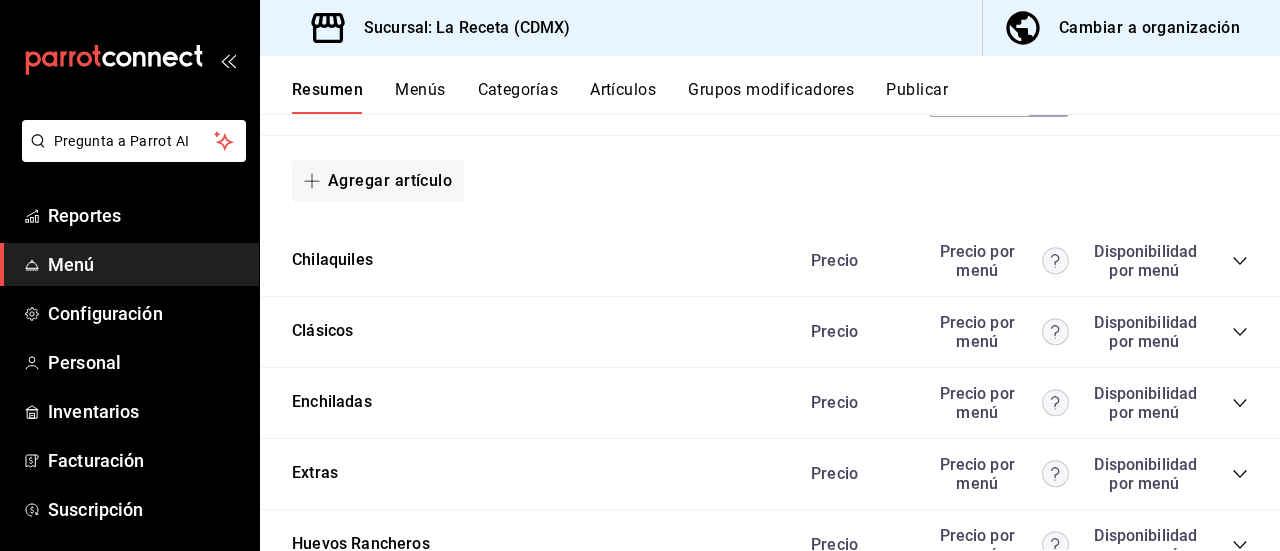 scroll, scrollTop: 2825, scrollLeft: 0, axis: vertical 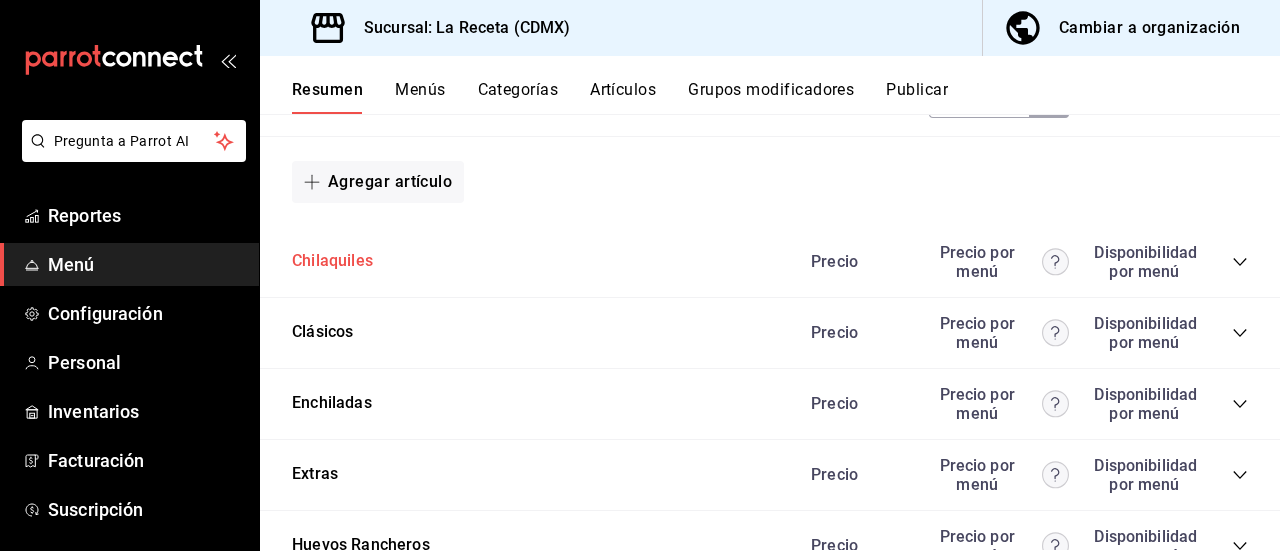 click on "Chilaquiles" at bounding box center (332, 261) 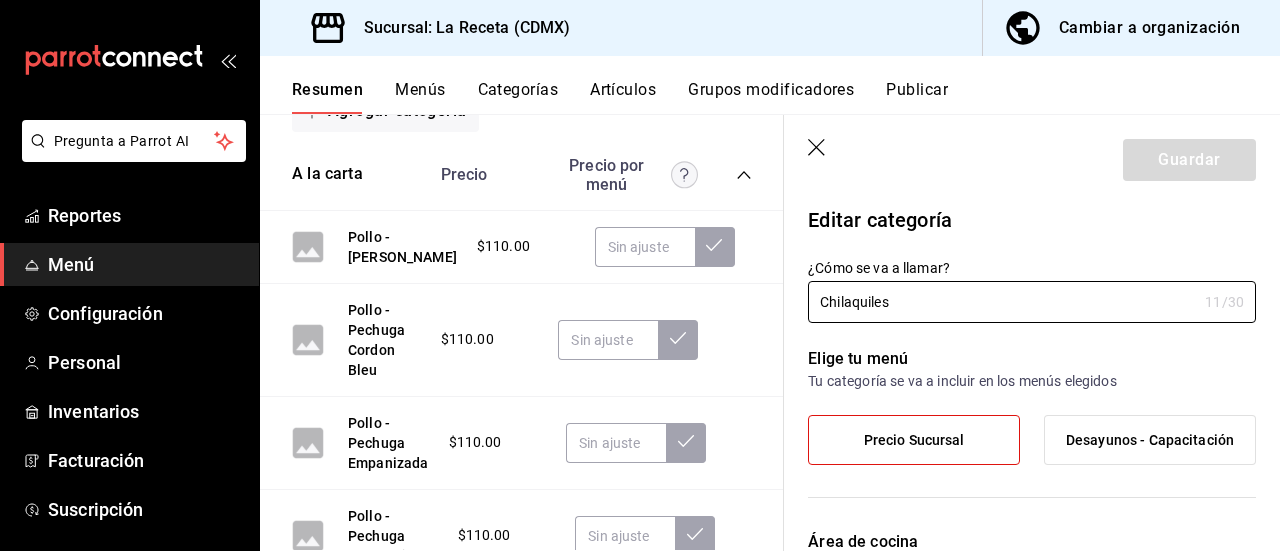scroll, scrollTop: 334, scrollLeft: 0, axis: vertical 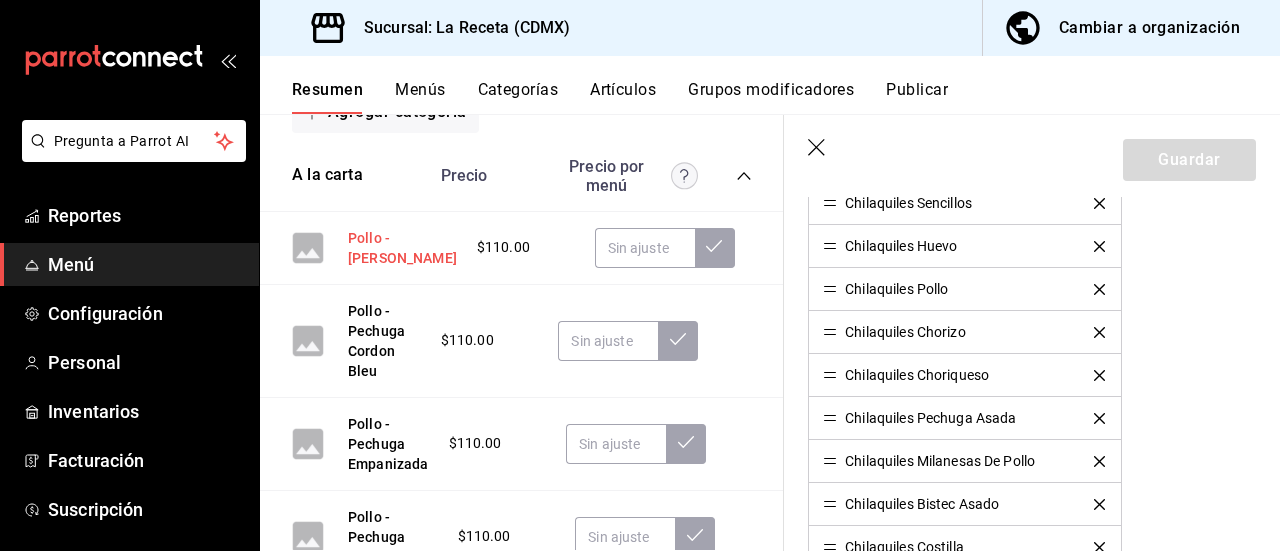 click on "Pollo - [PERSON_NAME]" at bounding box center [402, 248] 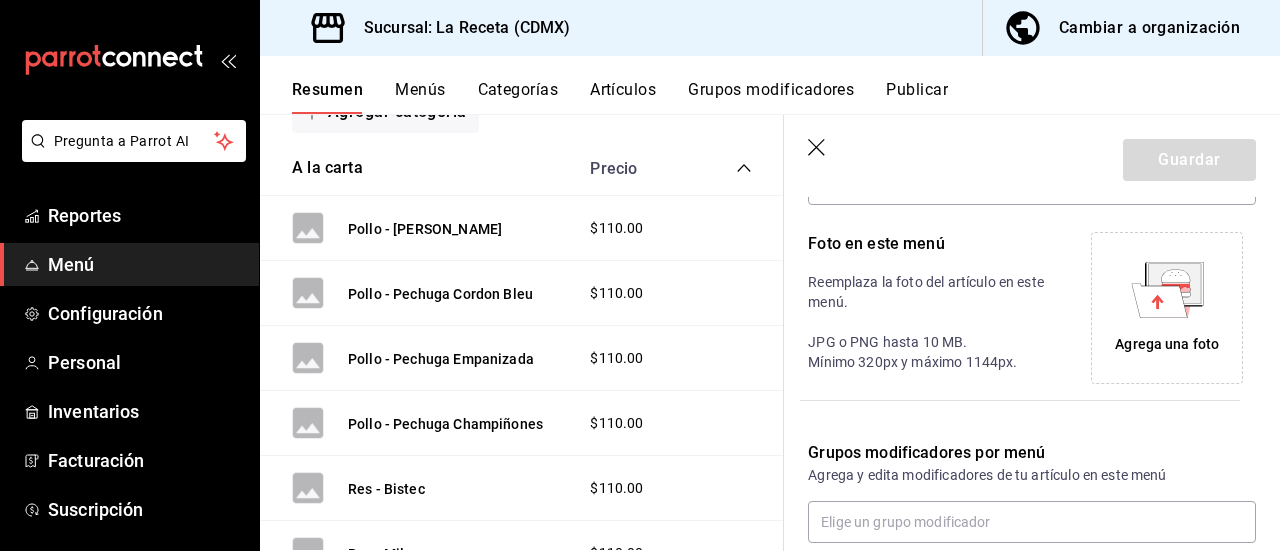 scroll, scrollTop: 532, scrollLeft: 0, axis: vertical 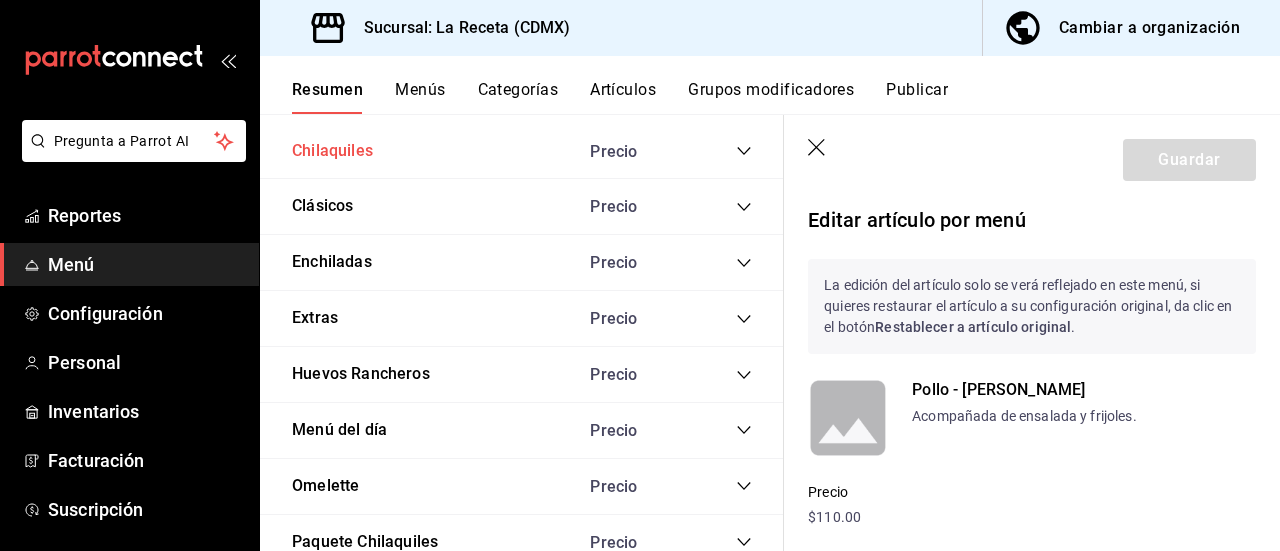 click on "Chilaquiles" at bounding box center (332, 151) 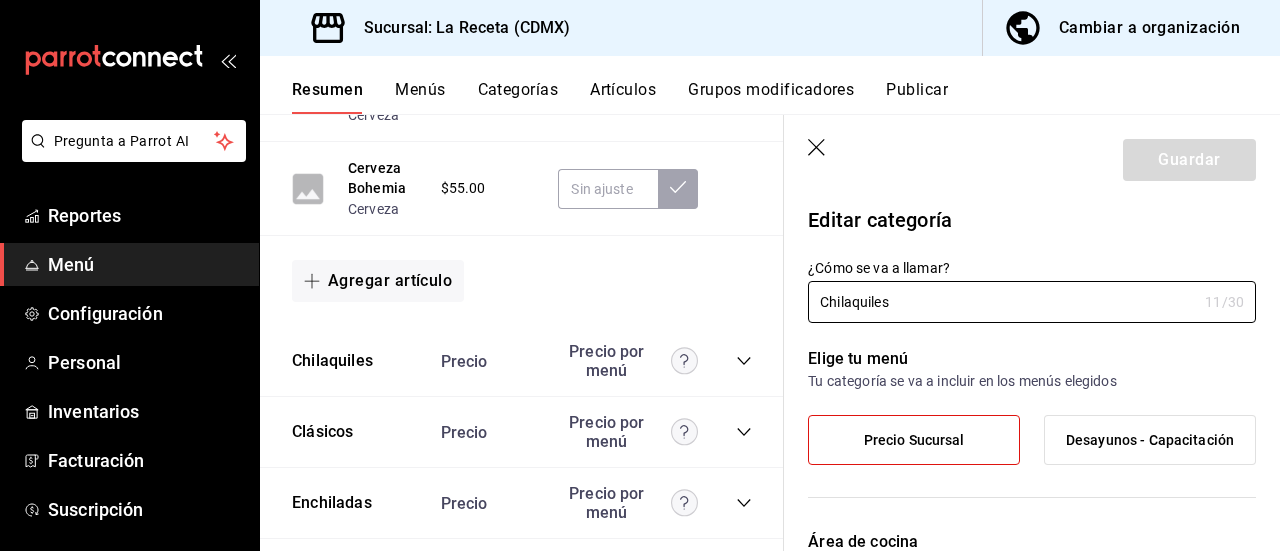 scroll, scrollTop: 3228, scrollLeft: 0, axis: vertical 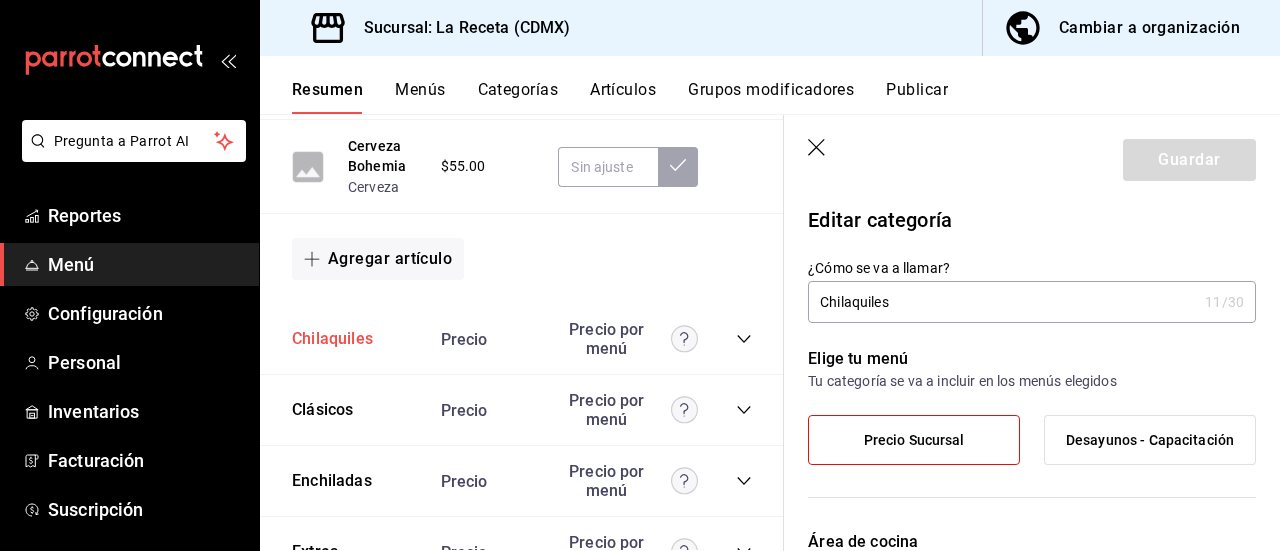 click on "Chilaquiles" at bounding box center [332, 339] 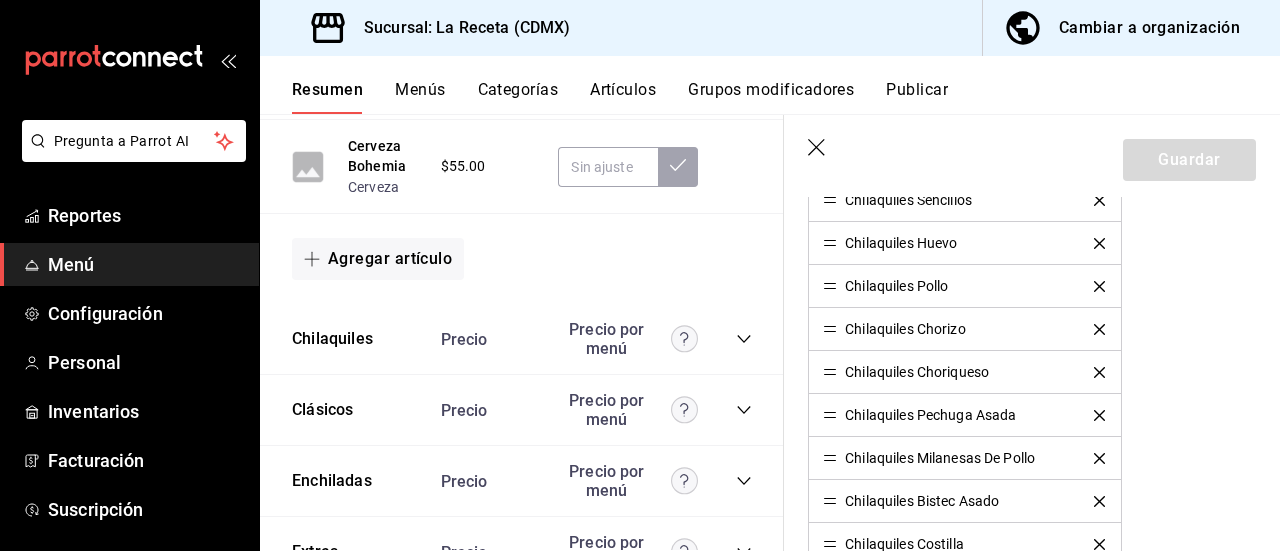 scroll, scrollTop: 614, scrollLeft: 0, axis: vertical 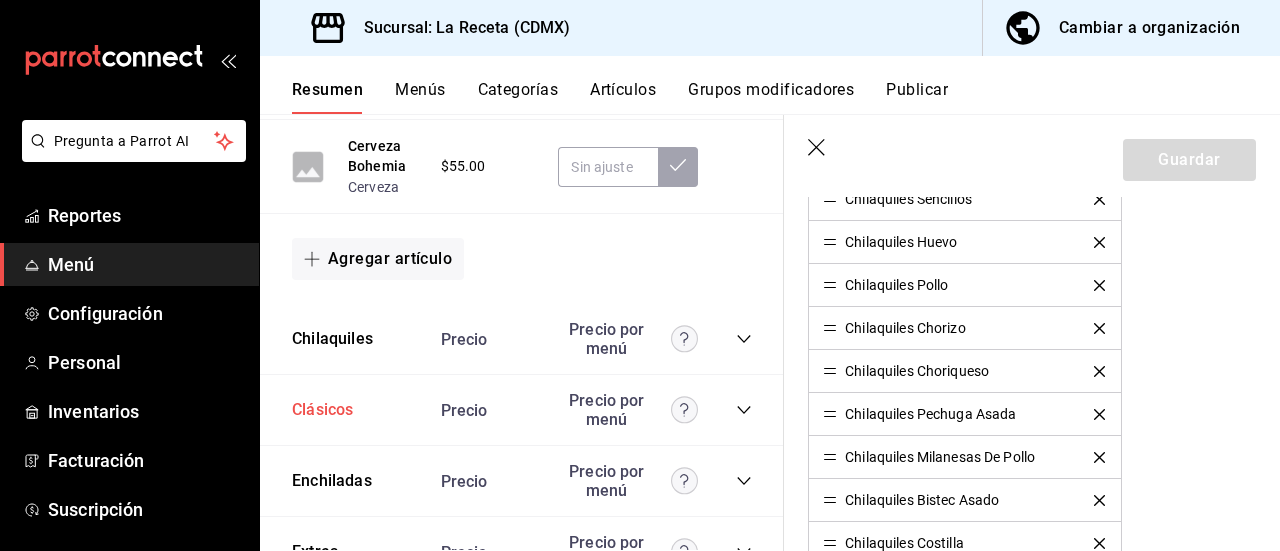 click on "Clásicos" at bounding box center [322, 410] 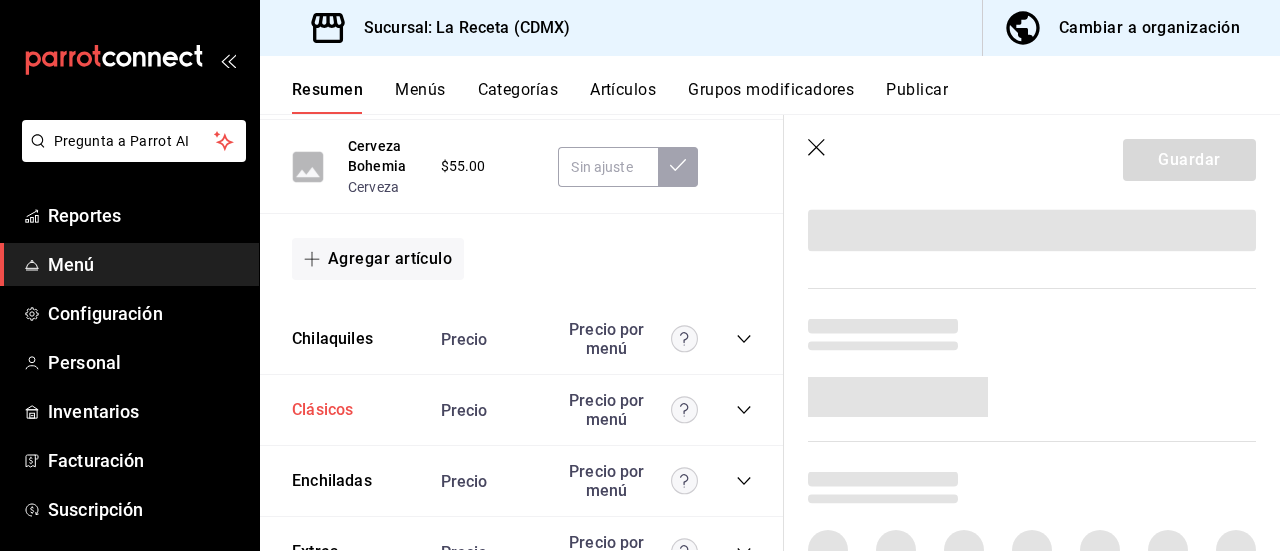 scroll, scrollTop: 0, scrollLeft: 0, axis: both 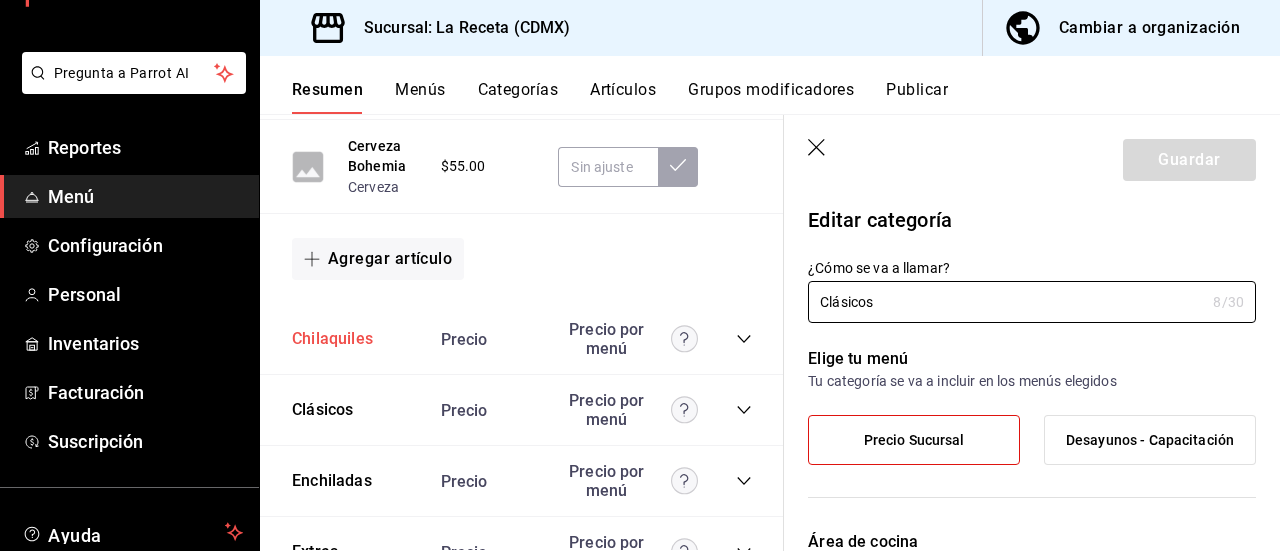 click on "Chilaquiles" at bounding box center [332, 339] 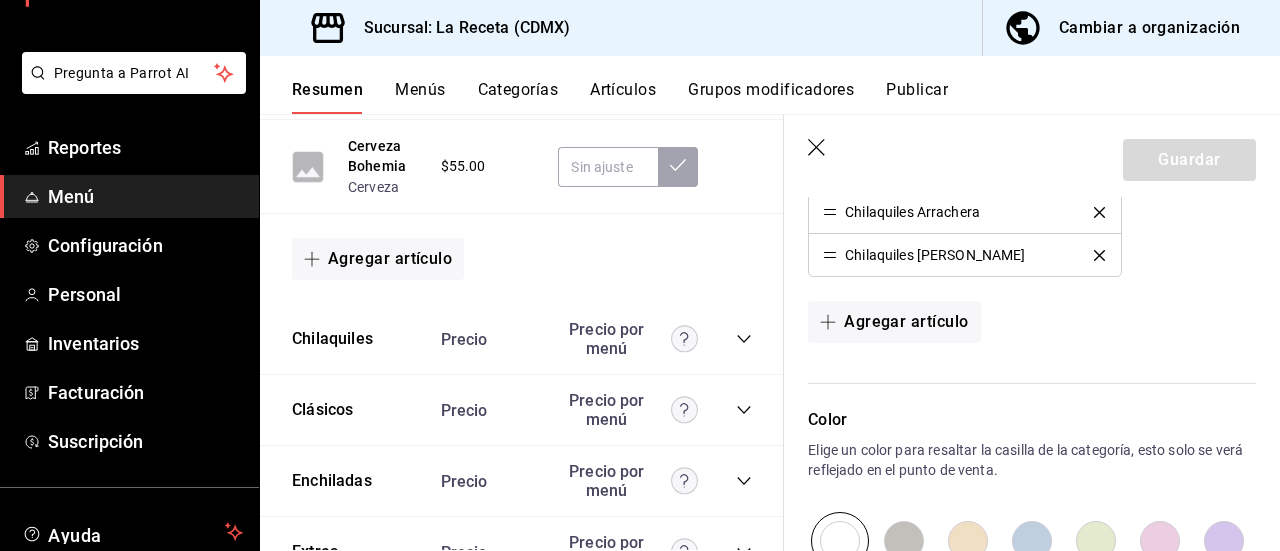 scroll, scrollTop: 1121, scrollLeft: 0, axis: vertical 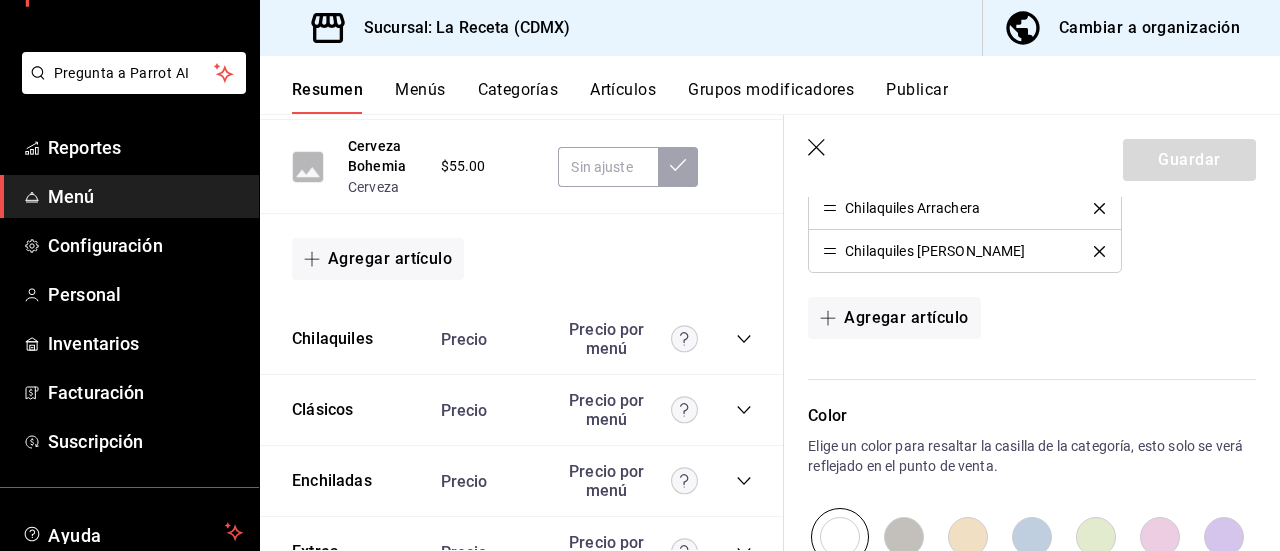 click on "Chilaquiles [PERSON_NAME]" at bounding box center (935, 251) 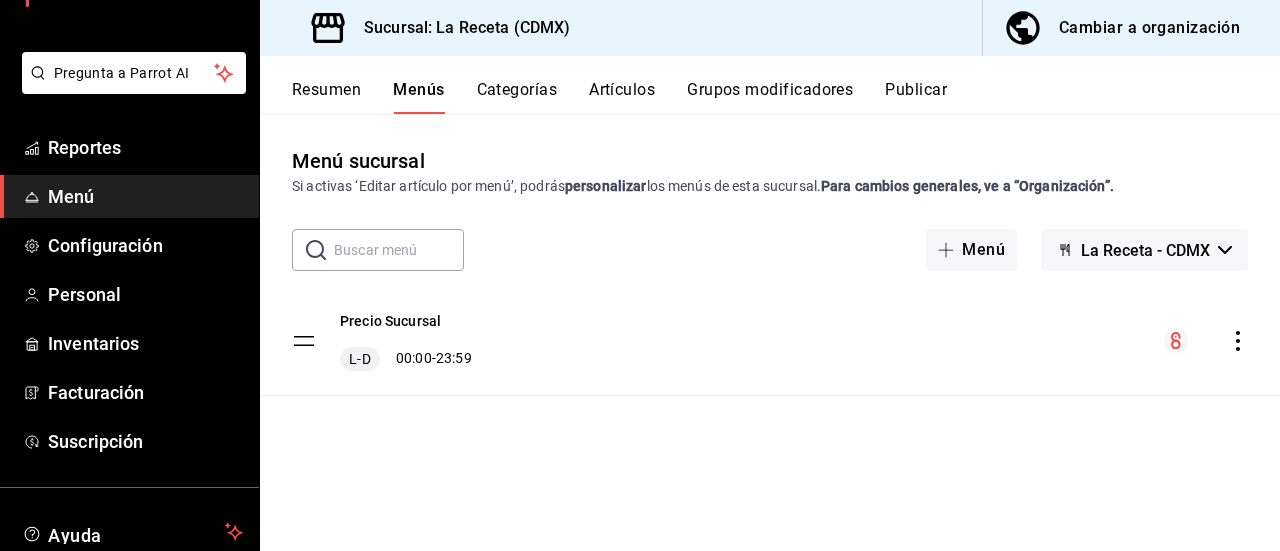 click on "Categorías" at bounding box center [517, 97] 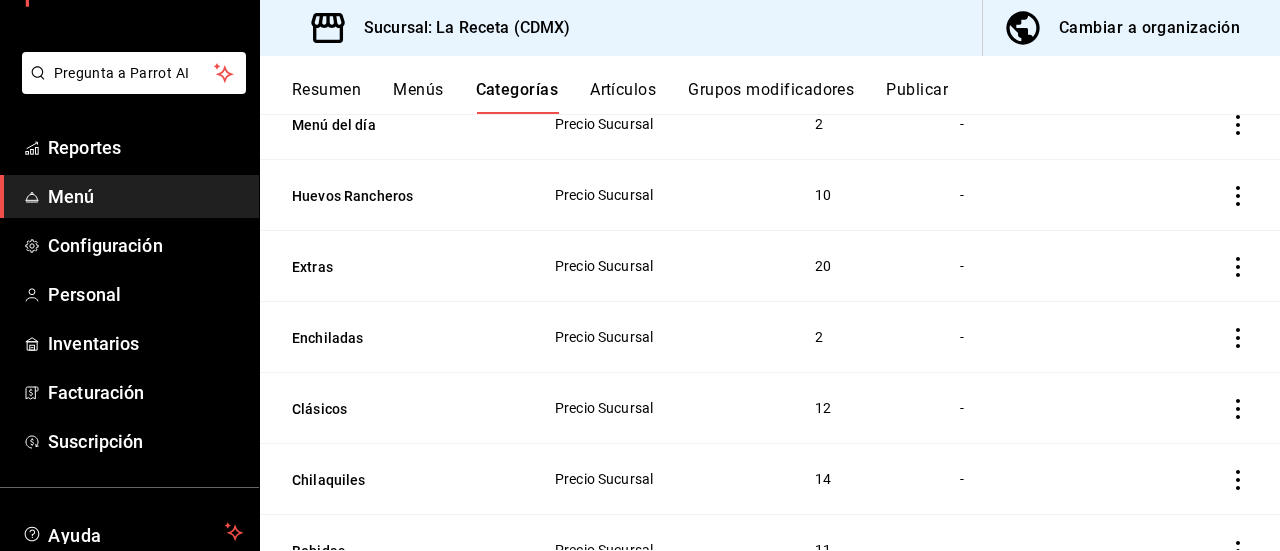 scroll, scrollTop: 802, scrollLeft: 0, axis: vertical 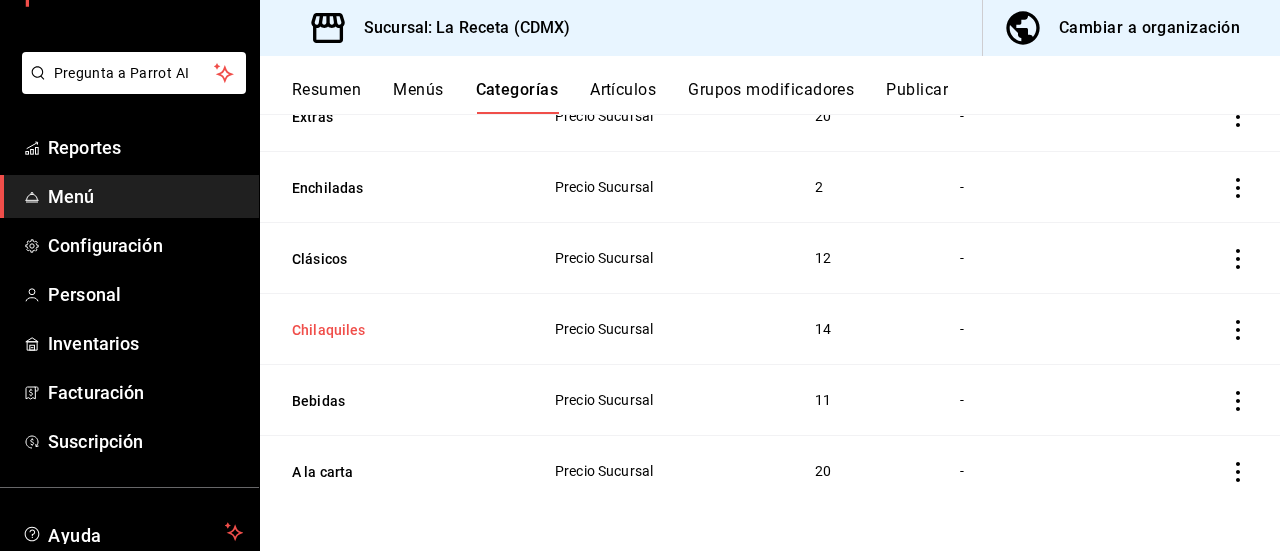 click on "Chilaquiles" at bounding box center (392, 330) 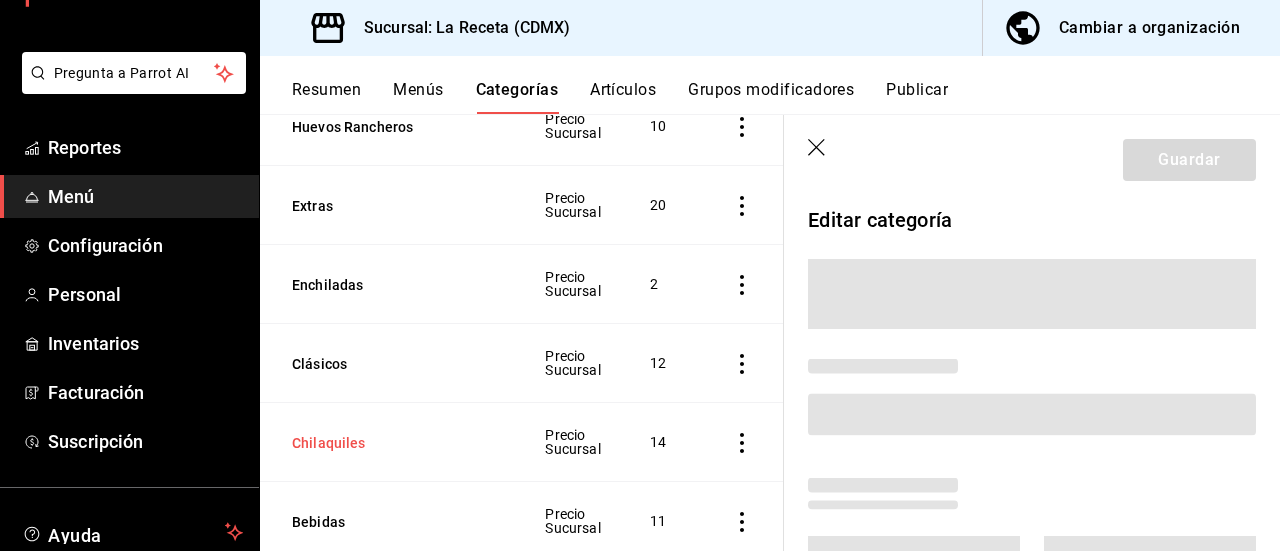 scroll, scrollTop: 787, scrollLeft: 0, axis: vertical 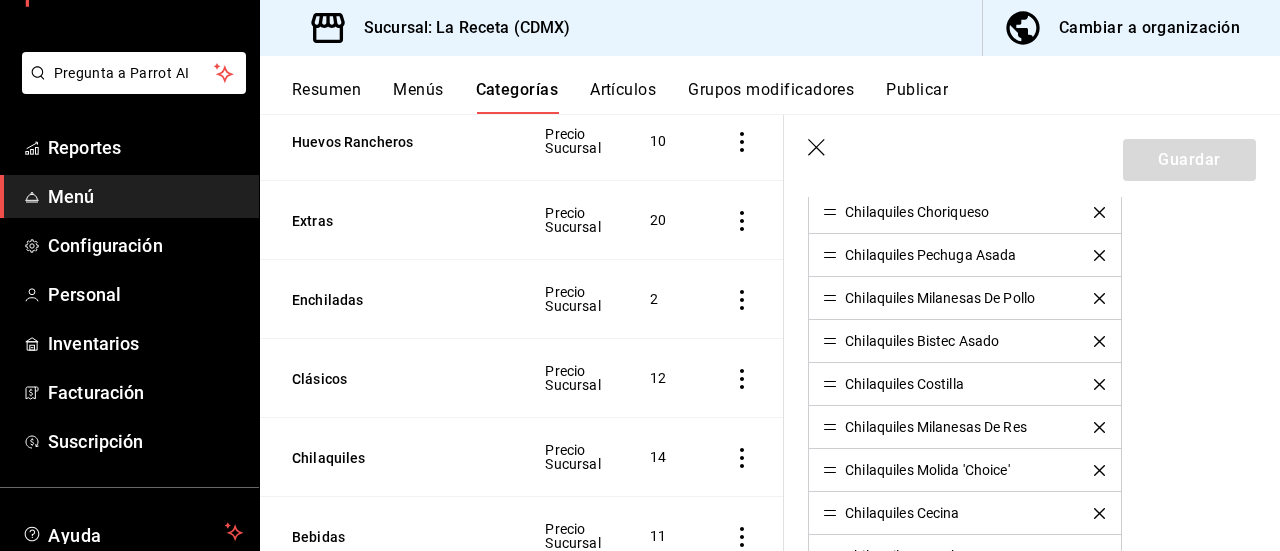click on "Resumen Menús Categorías Artículos Grupos modificadores Publicar" at bounding box center [770, 85] 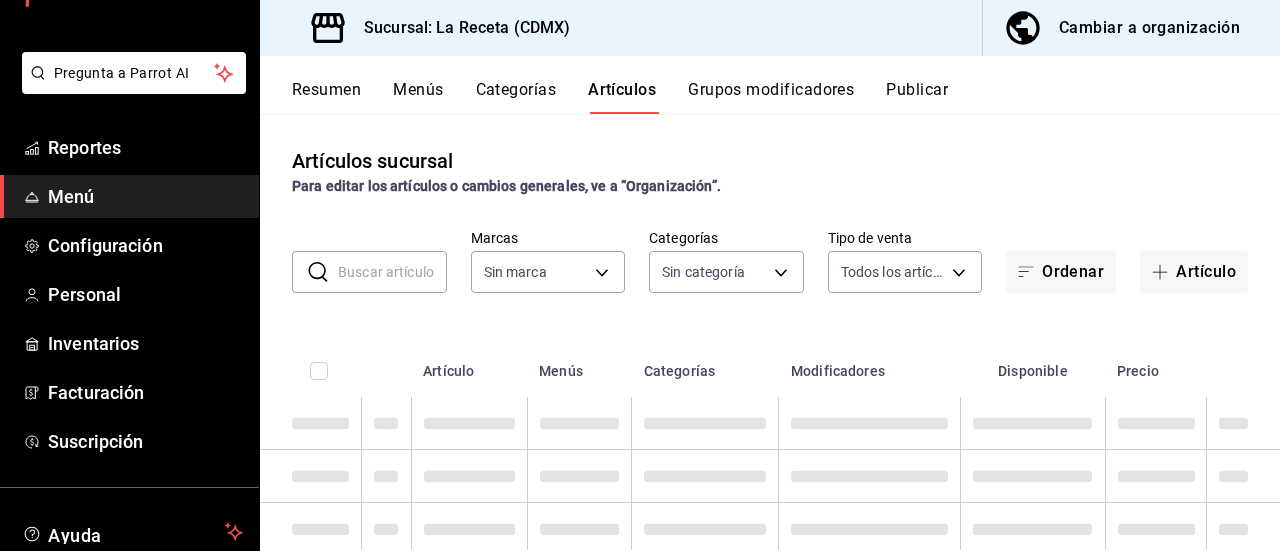 type on "ab772a4a-09f2-4238-a3f1-d9847f18418c" 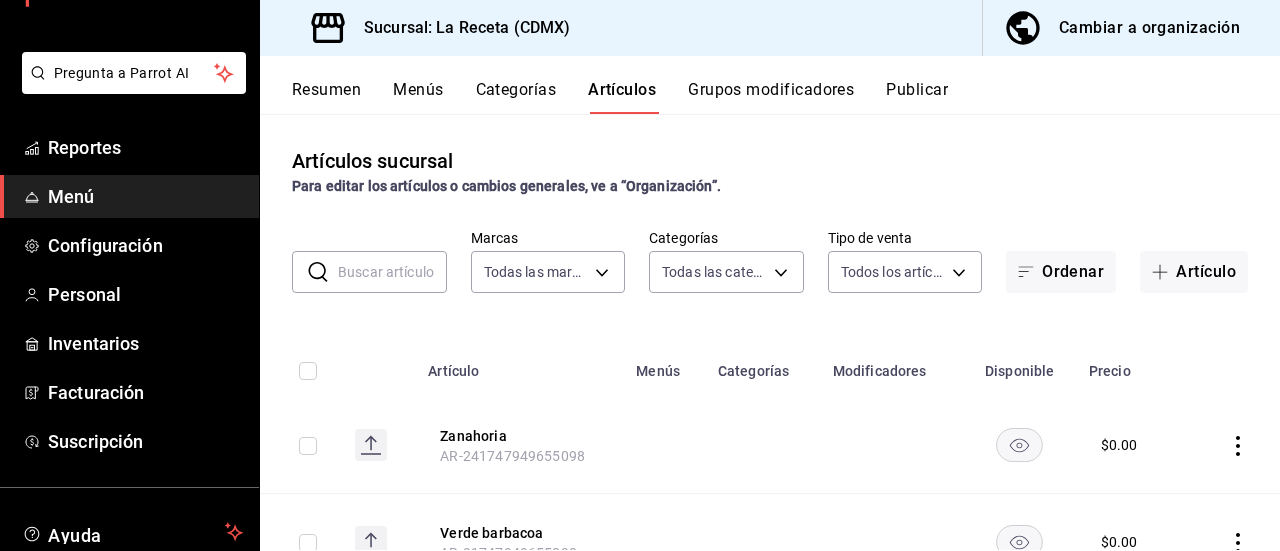 type on "7dc6edc7-7531-4e22-97e6-6b4682970f80,778d13be-9470-4c05-b4ec-63e3e7ffb951,0c94086a-8036-4a31-8ac4-1ed0e208426c,30b7fe2d-d778-4d8e-8405-2a5d66b4d29c,a78f1e80-a69c-4cc7-b253-b9093ecb1b8a,8b3d572d-aa6c-4b2f-a387-61f9b4add7b8,bd424a1b-b9a2-4c9f-bf84-90dd7bda5f5e,a73ec4cf-d14c-4dd1-bdfe-68250eec51b6,84e99f91-8538-4e5c-a5b8-8b531741eea7,13203ee3-8407-4cd0-bd95-98171841ba0d,0b2c9b47-4536-4119-bf88-b09c09511d7f,1a2d18b6-34bd-4953-8785-81132b09c6e9,18e4efba-b232-4b8c-8583-bbee456d72b5,73174e55-750c-4b8f-b5db-454b0e8cdb52,de34692c-be06-4c3d-93c3-44b4fc50b543,44ea41b3-4b59-4e5d-8ef2-7b23a8583044,556668fc-7c75-499e-bd87-b6300c1aa6f3,e7c564f0-c56f-4fa5-99a2-5d5d8e1659d7,ba662385-7bab-4d47-8959-a879606e8945,475de32f-91cd-4ebb-8fc0-7b9c77867b65,26e2d501-5813-457b-8f37-376702e0b07f,f699f138-65c3-48fa-849d-c29ce0167363,7a68ce96-96a4-4a6c-906b-cfac6dc3cd99,6154ef71-e357-4f66-8c16-78c0b7949a17,699d2cd0-ccb4-4a86-9e48-2c806cd0ce32,61641d11-7b98-44e7-8155-c6e5b1982efa,dd4c3a0d-d64f-44f9-8e12-6b8a87eb01d6,49cfcd08-4b79-4550-8e9..." 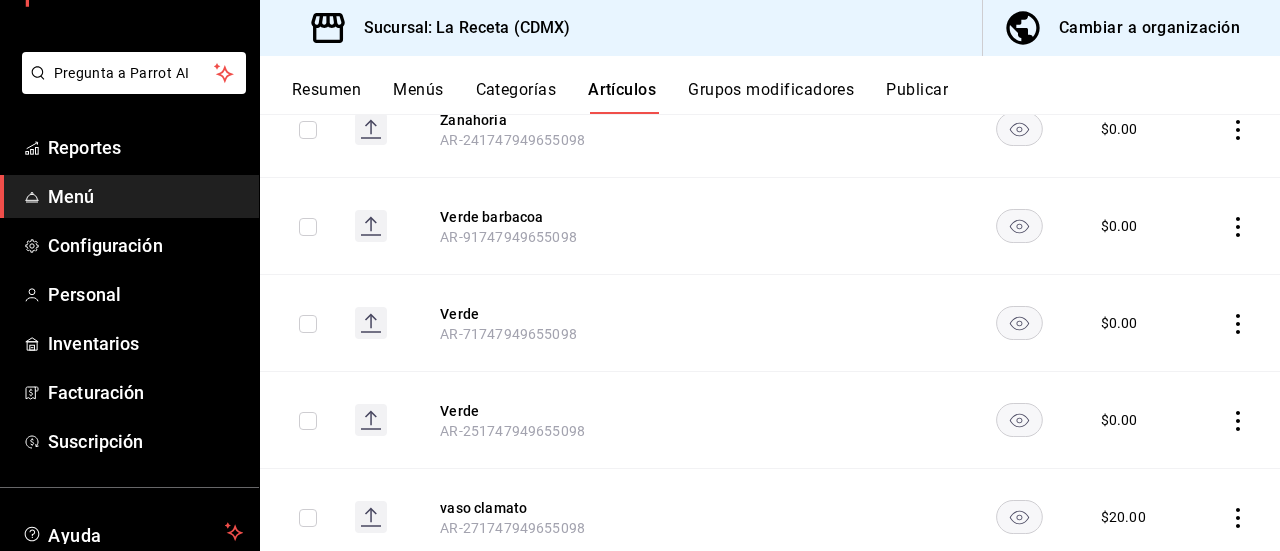 scroll, scrollTop: 0, scrollLeft: 0, axis: both 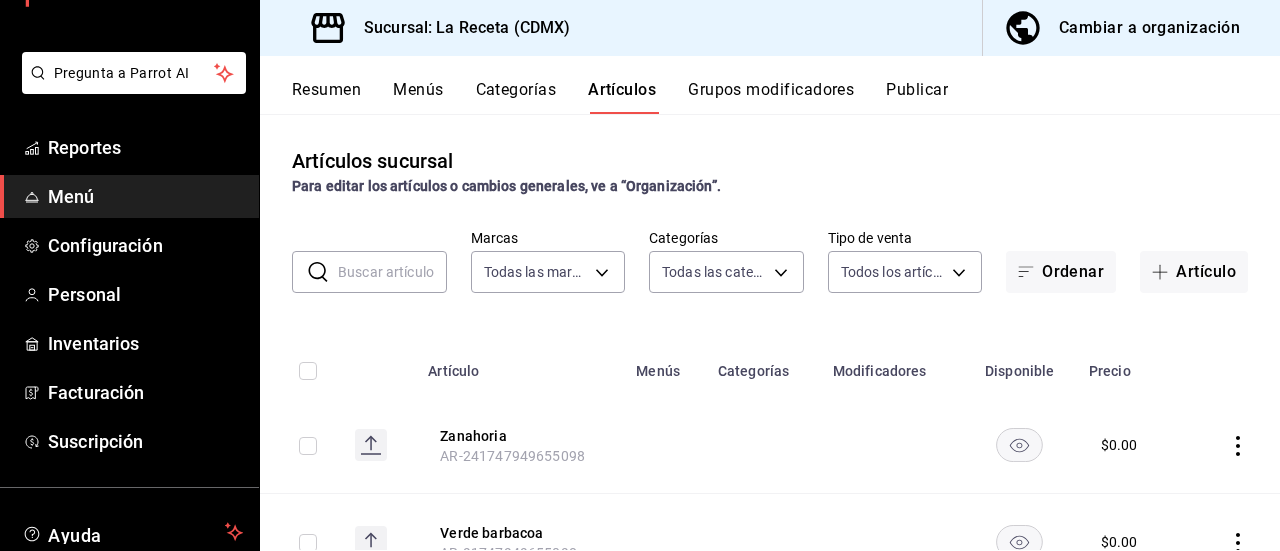 click at bounding box center (392, 272) 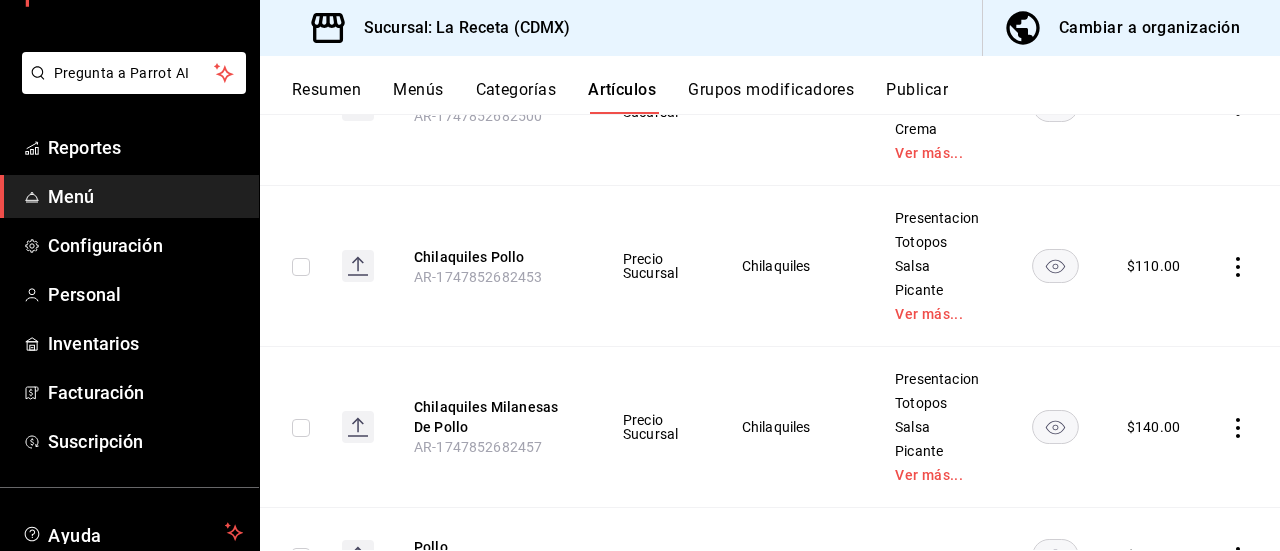 scroll, scrollTop: 2264, scrollLeft: 0, axis: vertical 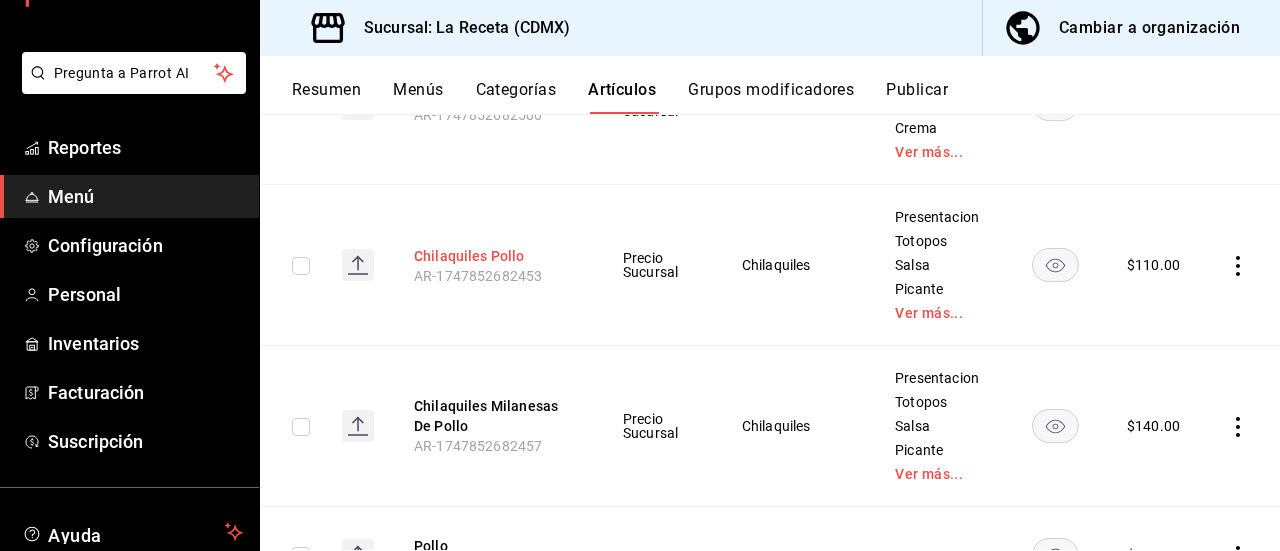 type on "pollo" 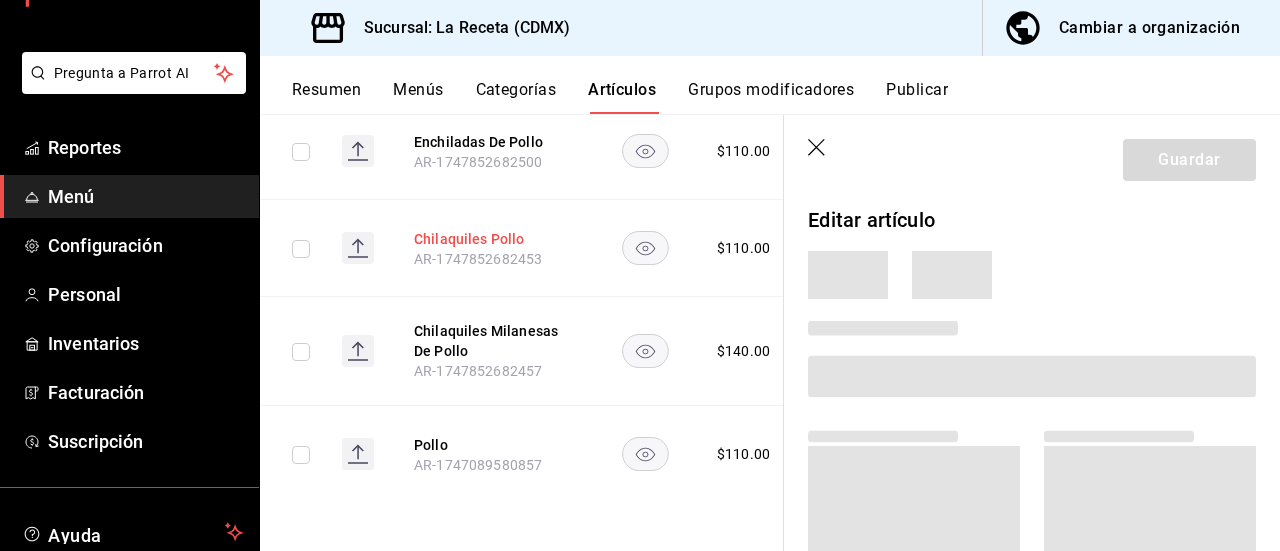 scroll, scrollTop: 1802, scrollLeft: 0, axis: vertical 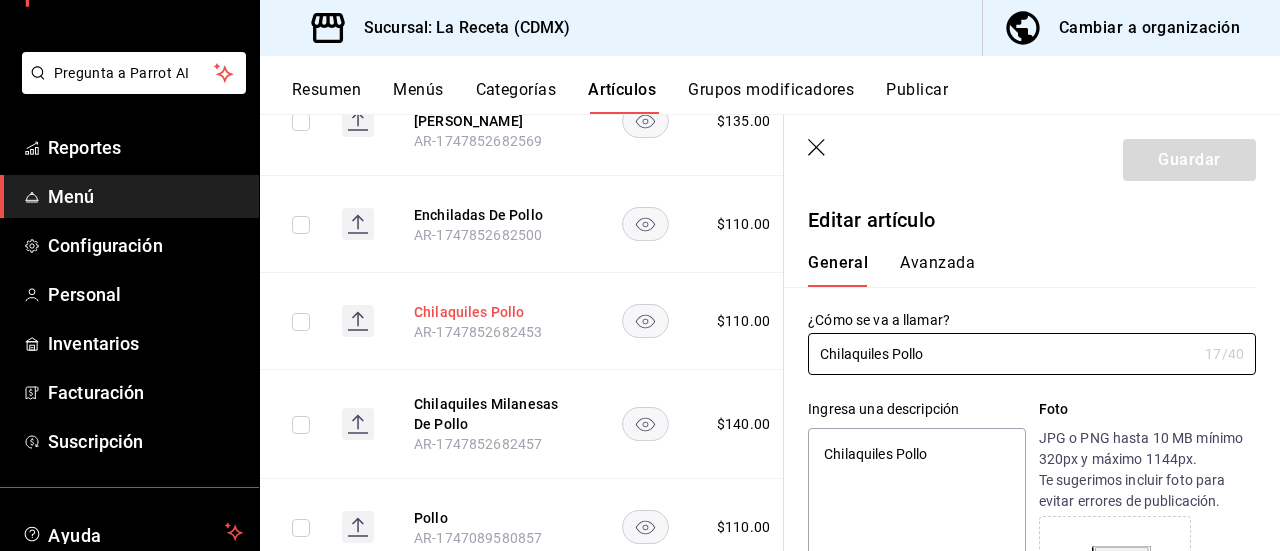 type on "x" 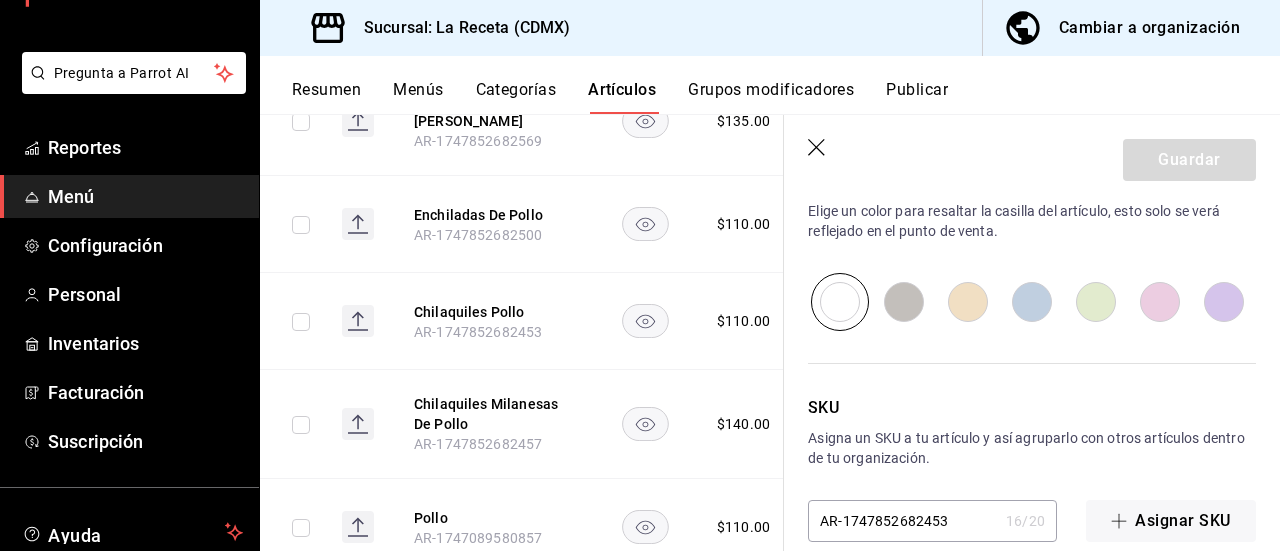 scroll, scrollTop: 1481, scrollLeft: 0, axis: vertical 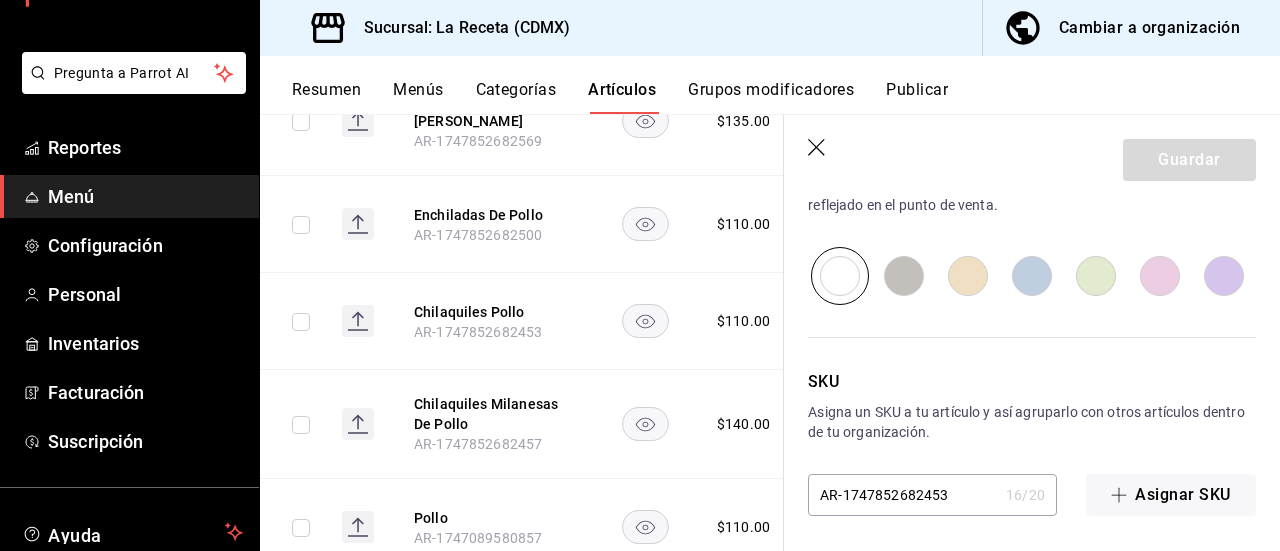 click on "Grupos modificadores" at bounding box center (771, 97) 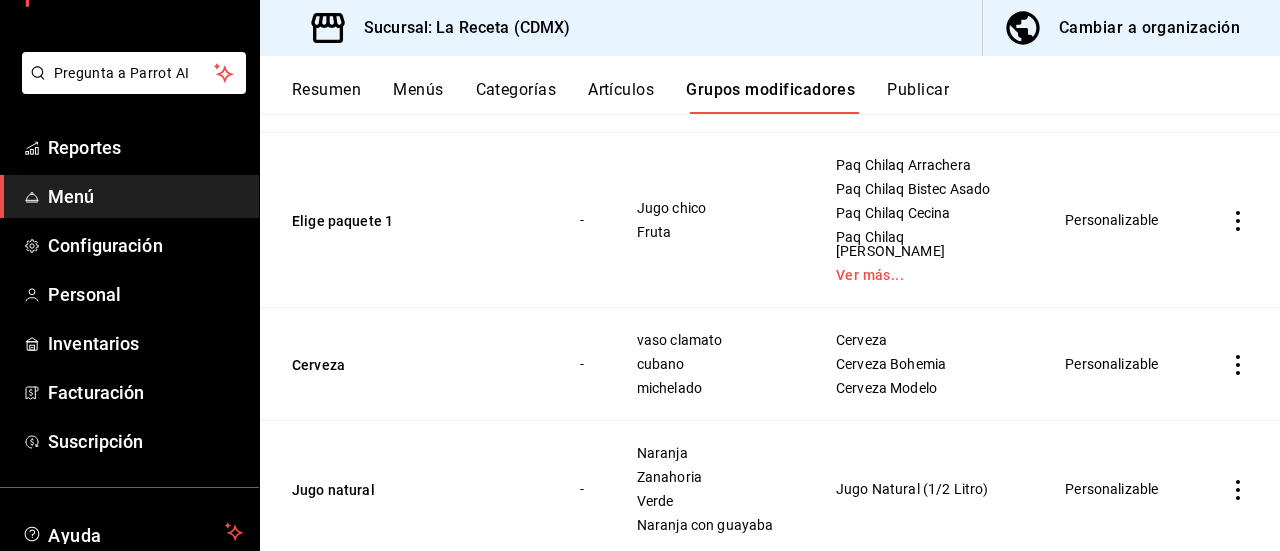 scroll, scrollTop: 744, scrollLeft: 0, axis: vertical 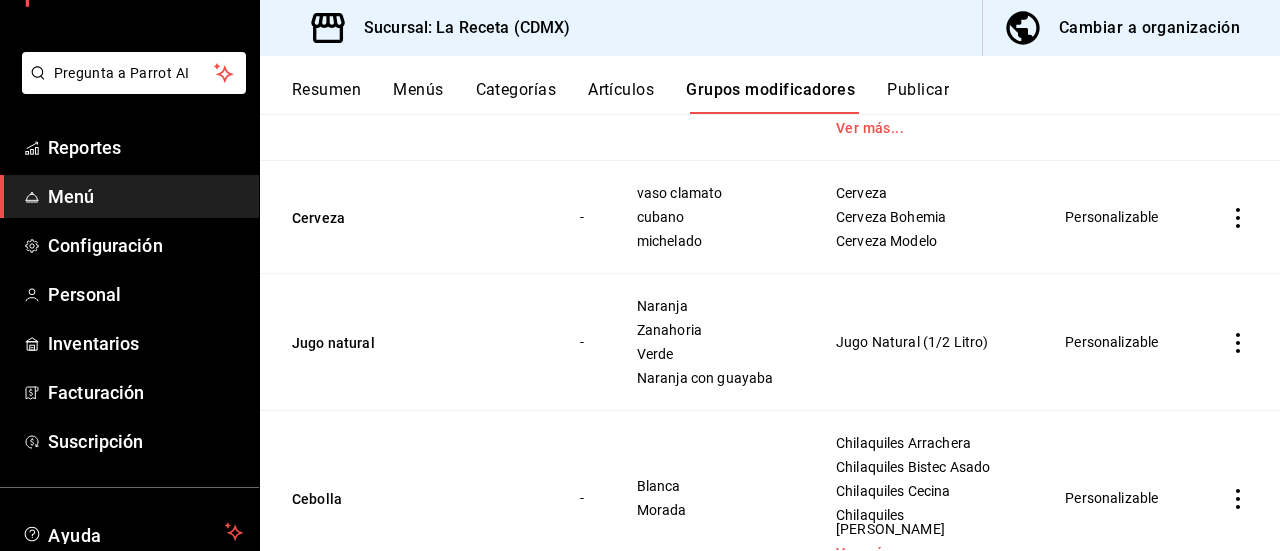 click on "Artículos" at bounding box center (621, 97) 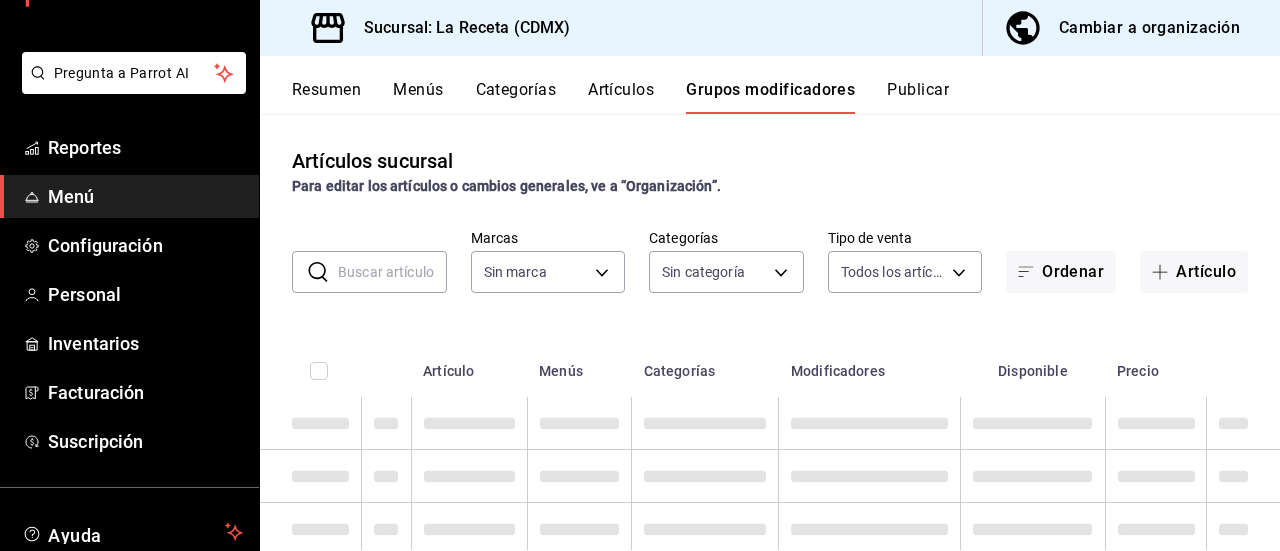 type on "ab772a4a-09f2-4238-a3f1-d9847f18418c" 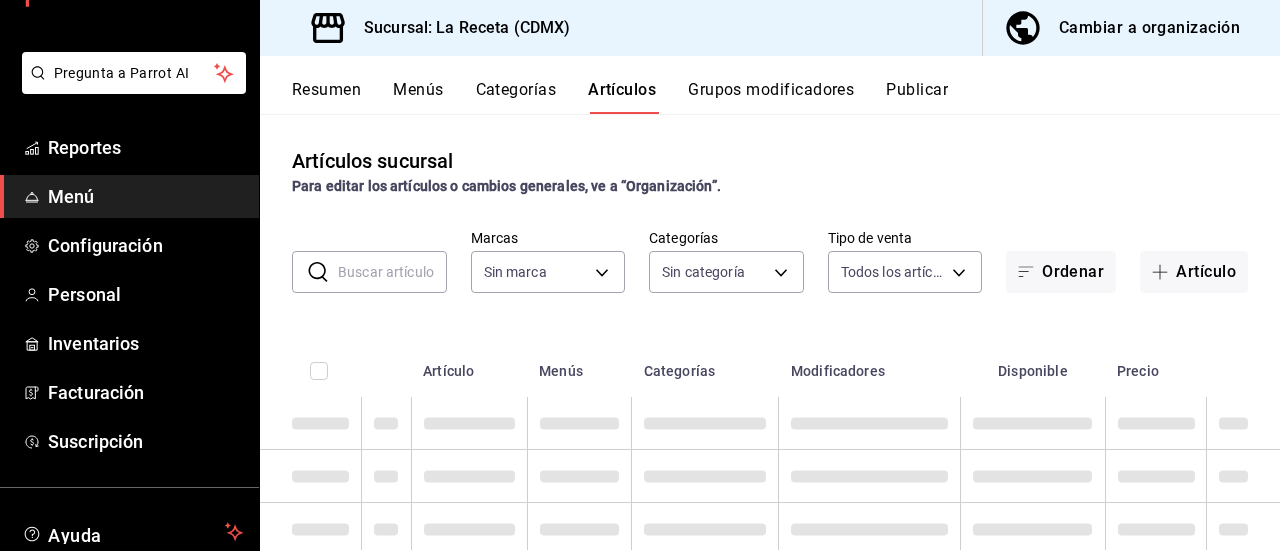 type 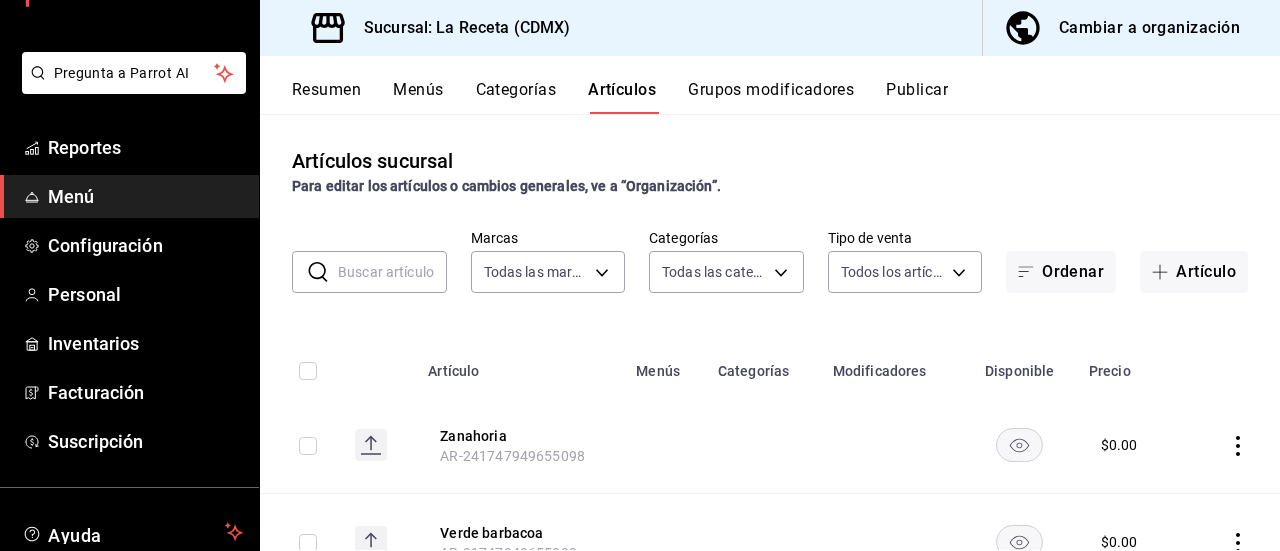 type on "ab772a4a-09f2-4238-a3f1-d9847f18418c" 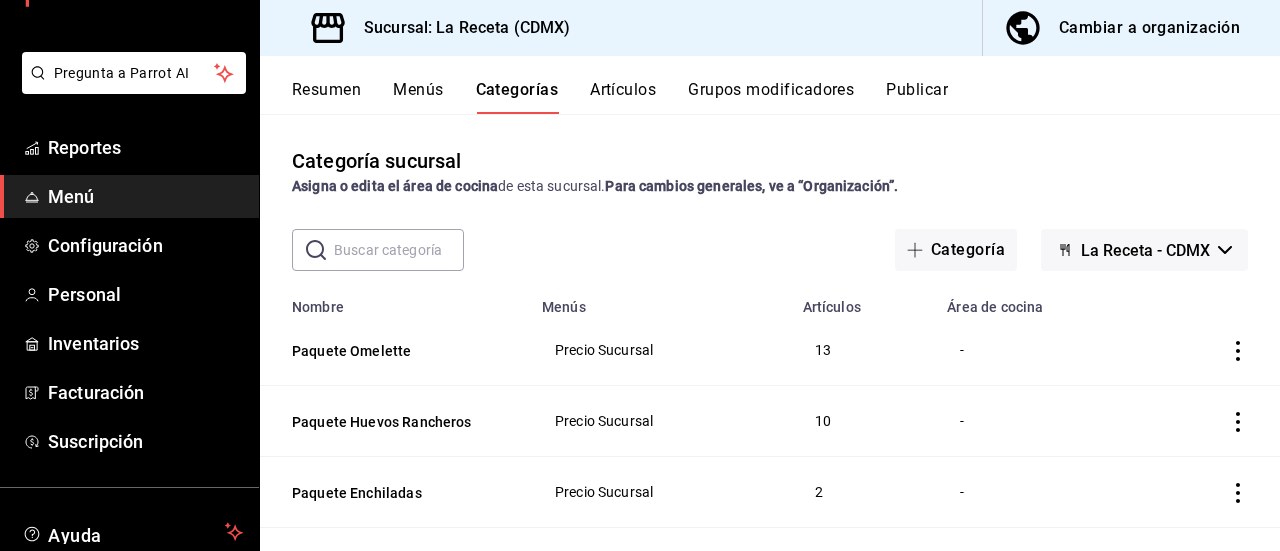 click on "Menús" at bounding box center (418, 97) 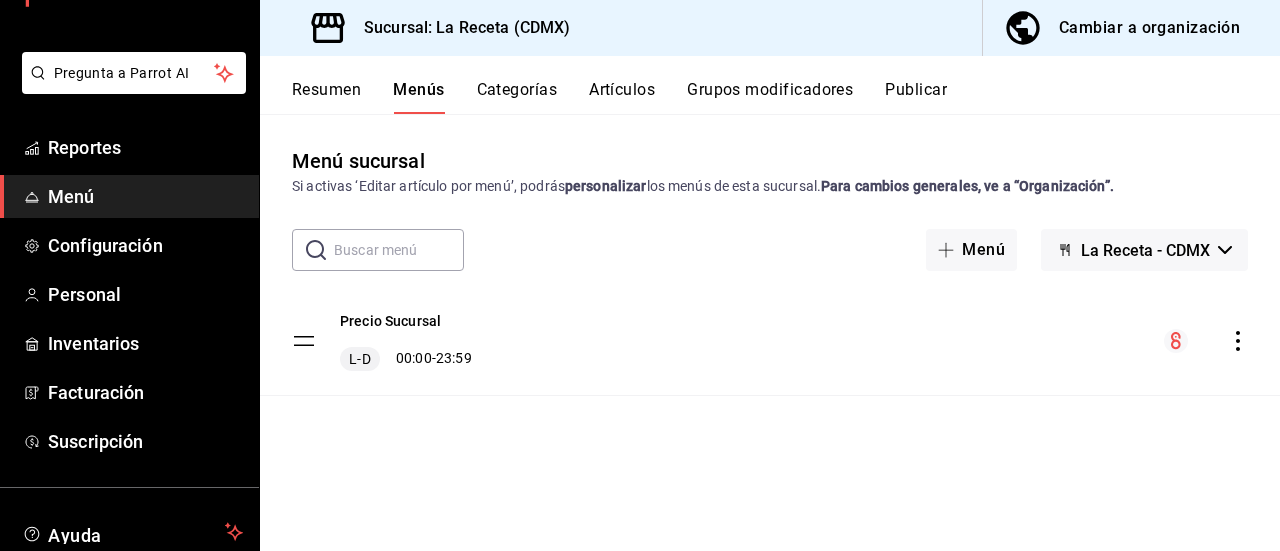 click on "Categorías" at bounding box center (517, 97) 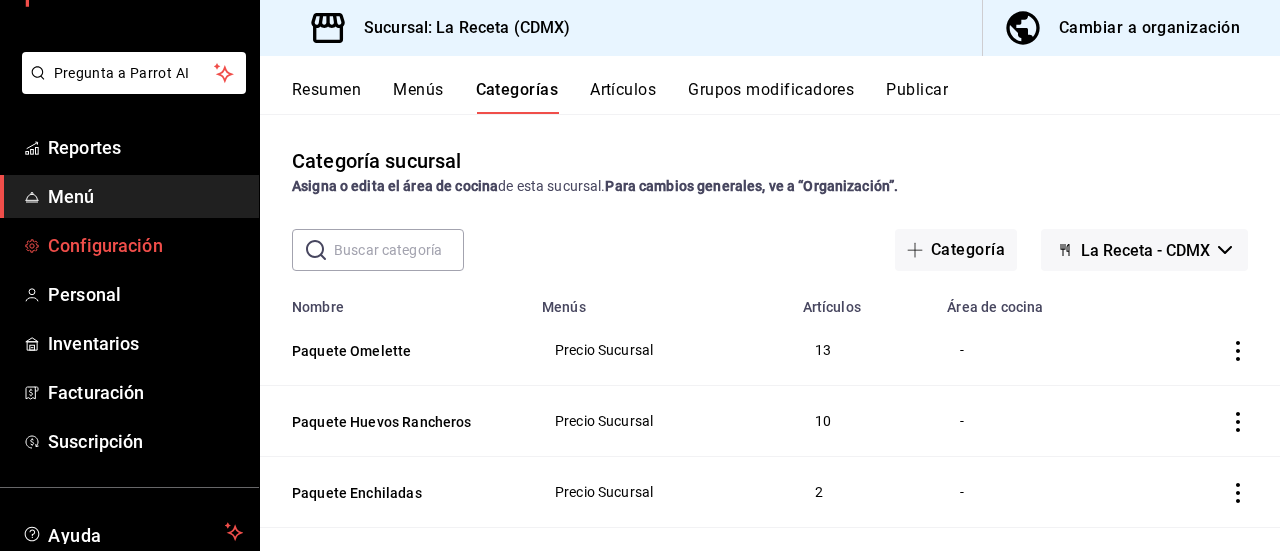 click on "Configuración" at bounding box center (145, 245) 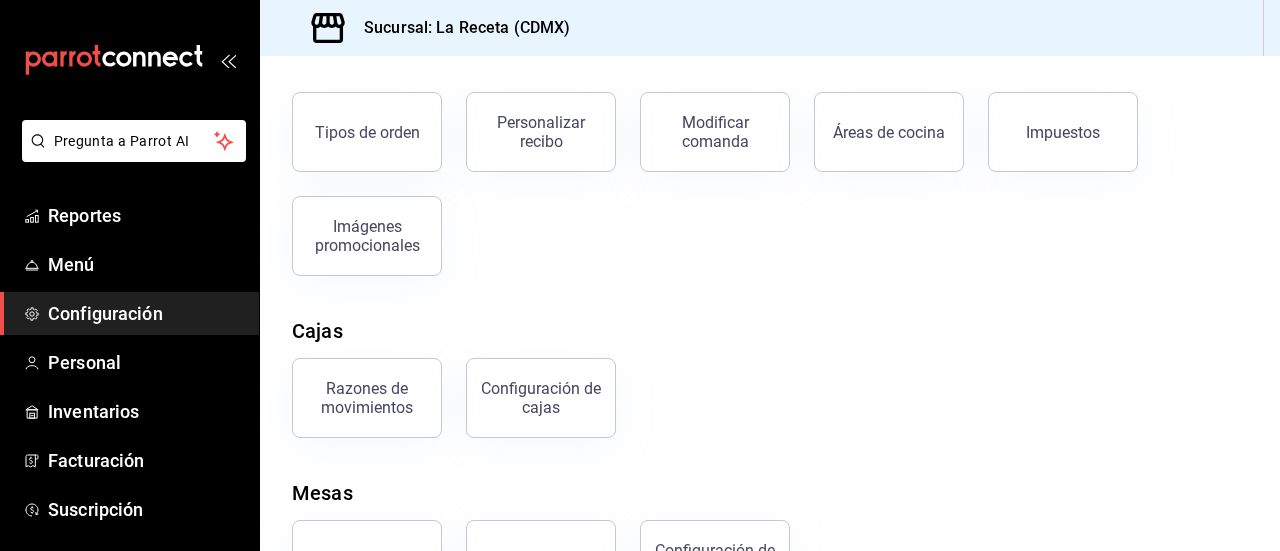 scroll, scrollTop: 462, scrollLeft: 0, axis: vertical 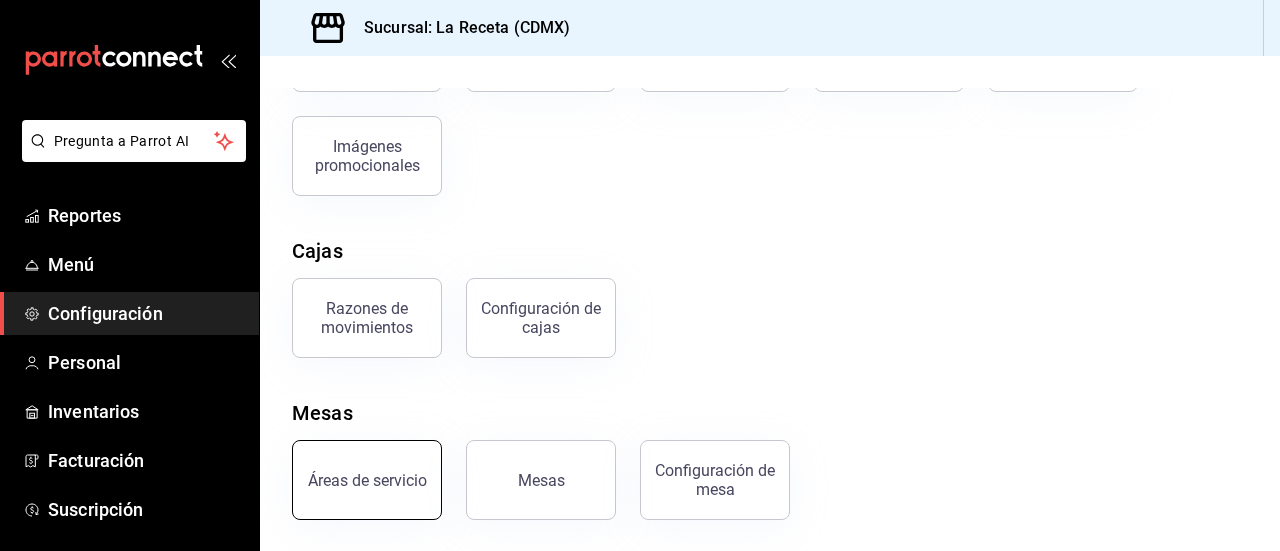 click on "Áreas de servicio" at bounding box center (367, 480) 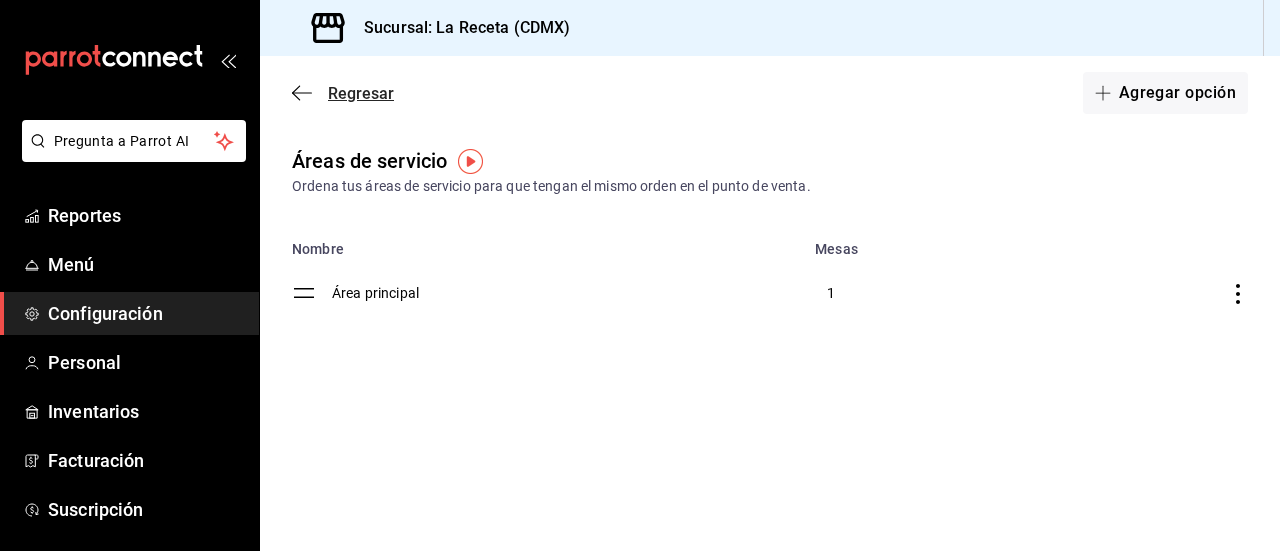 click 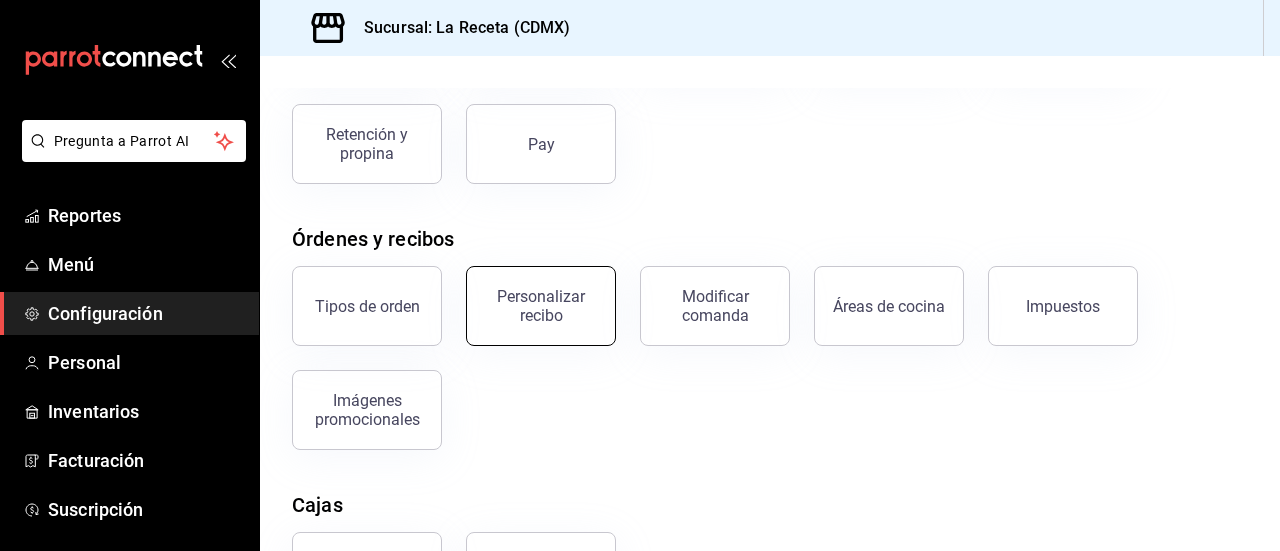 scroll, scrollTop: 462, scrollLeft: 0, axis: vertical 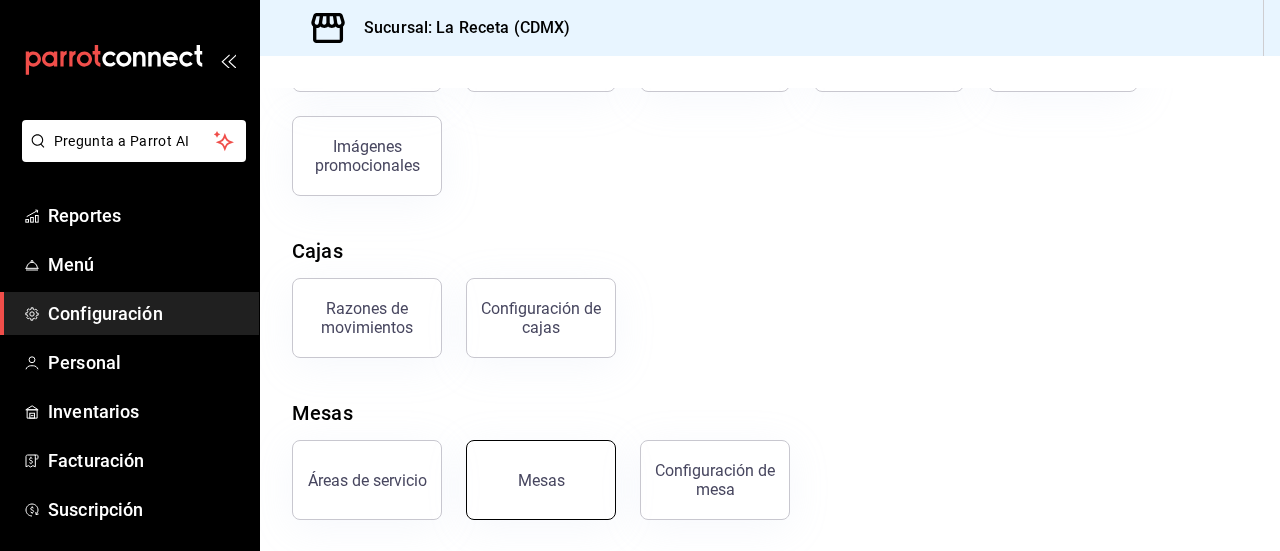 click on "Mesas" at bounding box center [541, 480] 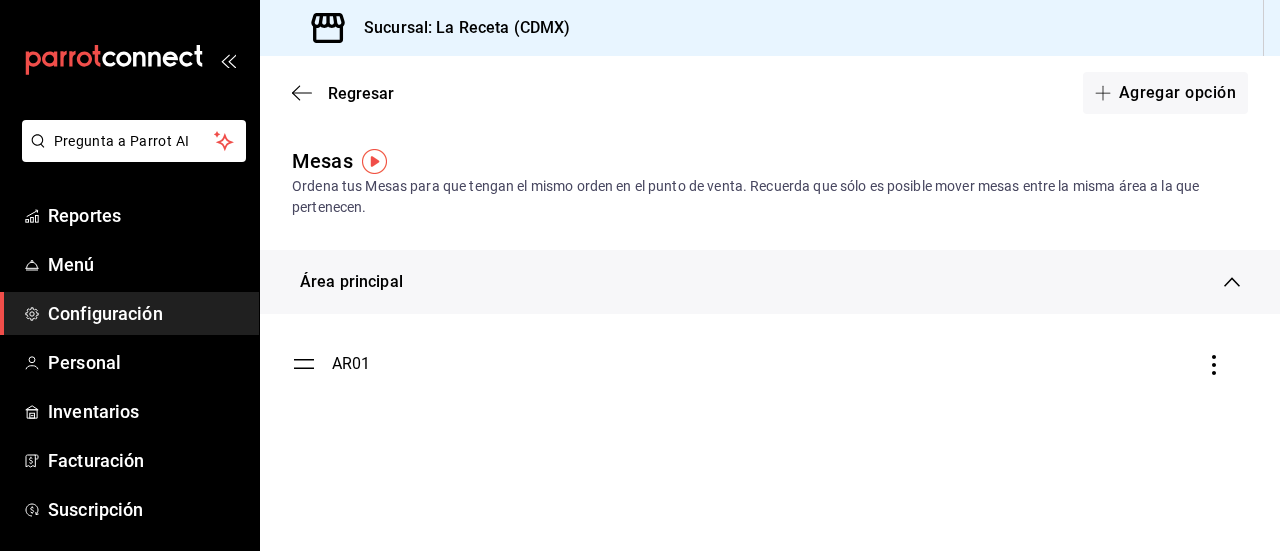 click on "AR01" at bounding box center [351, 364] 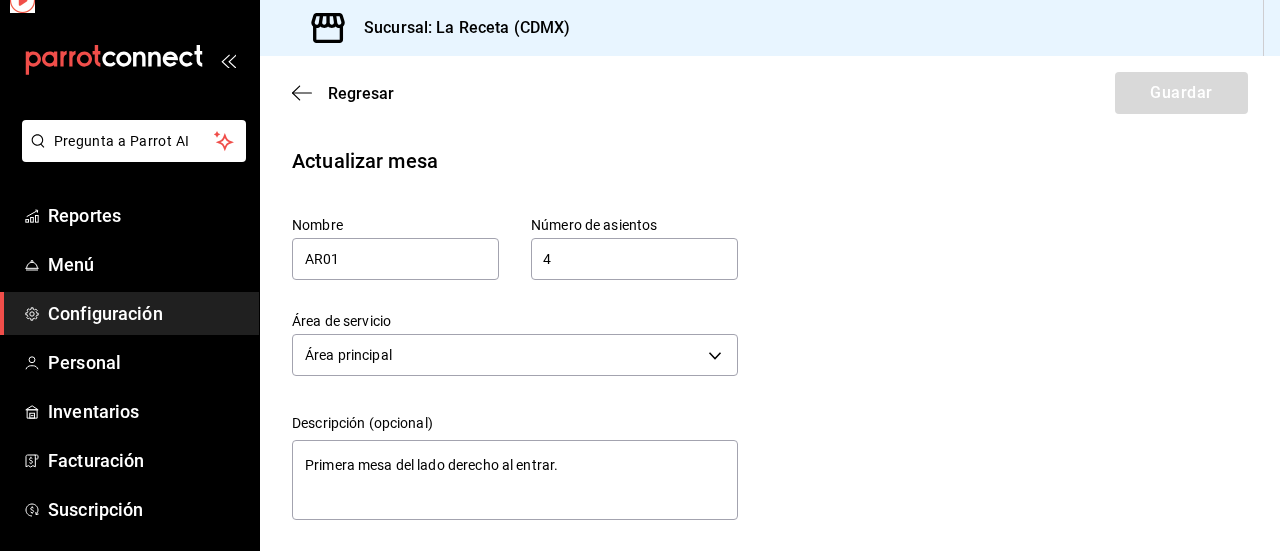 type on "x" 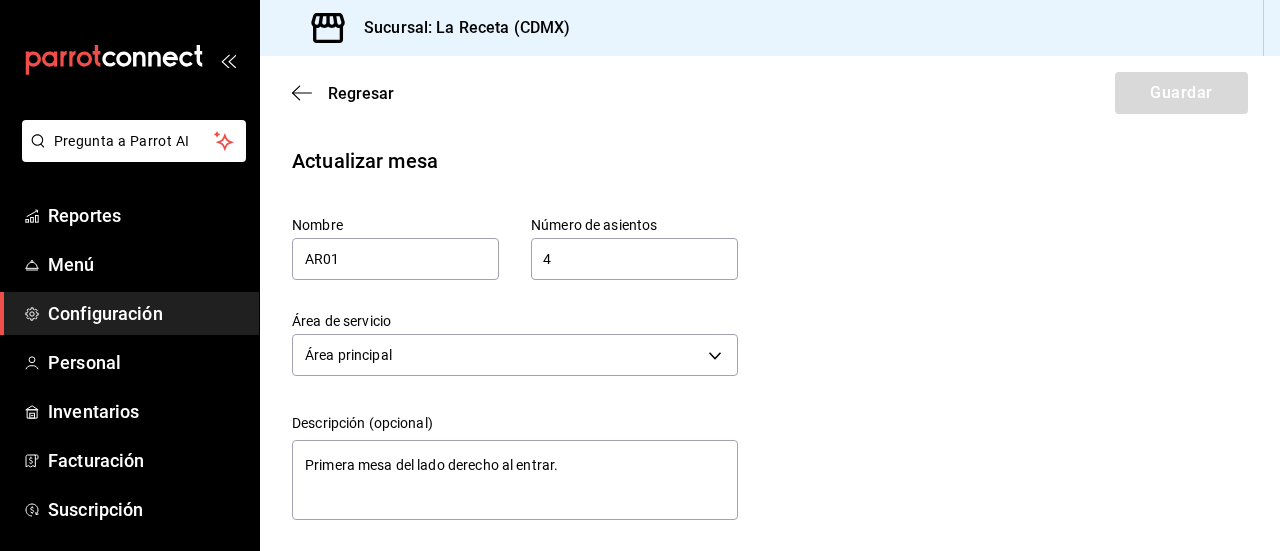 scroll, scrollTop: 8, scrollLeft: 0, axis: vertical 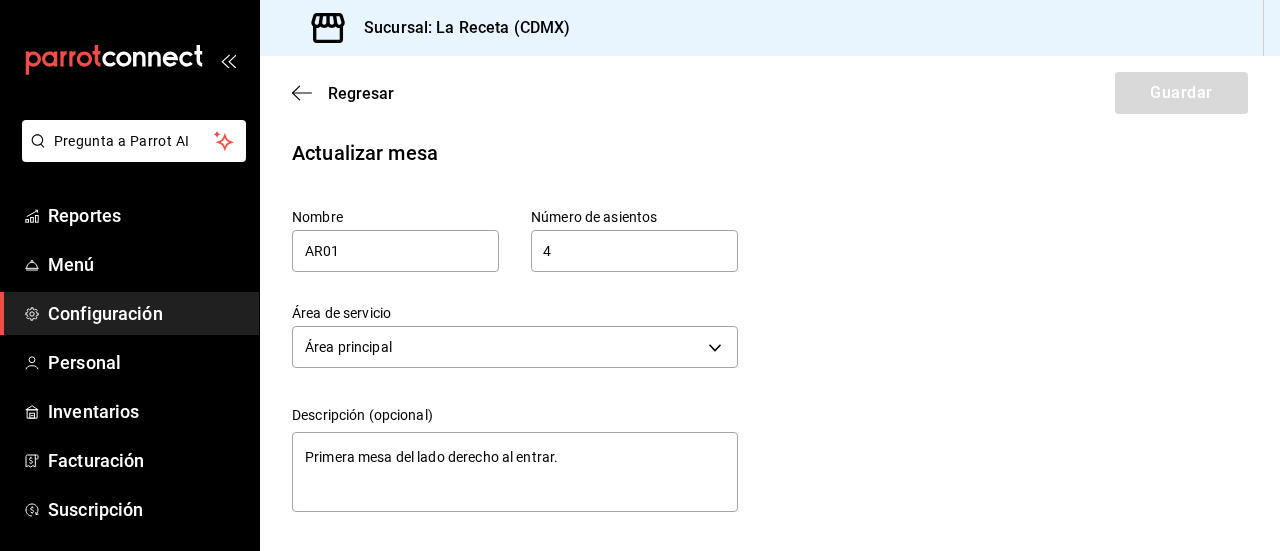 click on "Configuración" at bounding box center [145, 313] 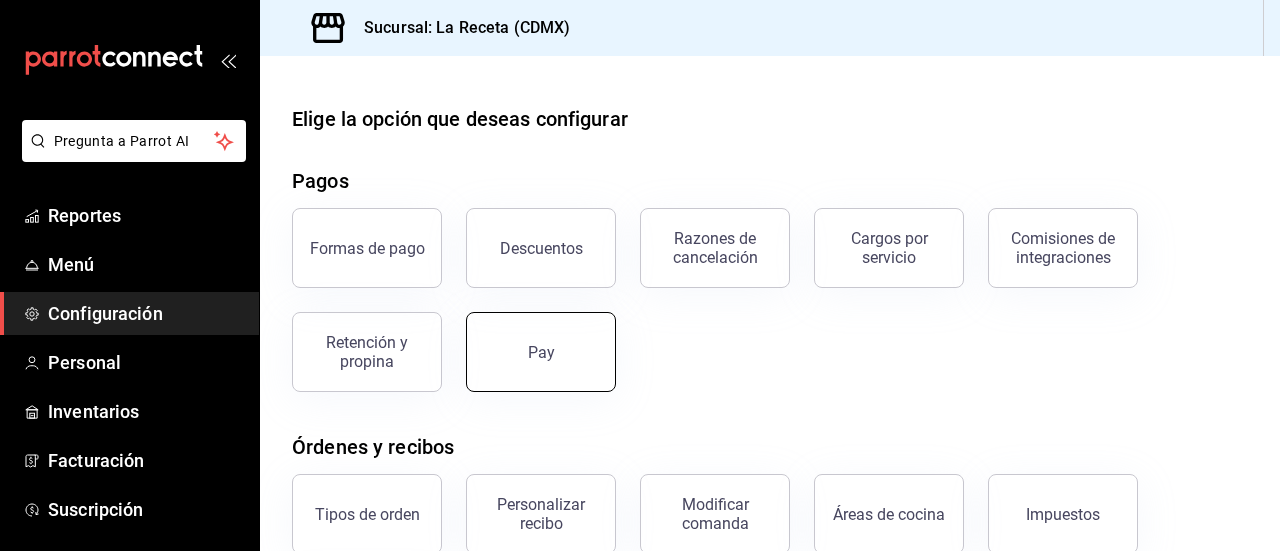 scroll, scrollTop: 462, scrollLeft: 0, axis: vertical 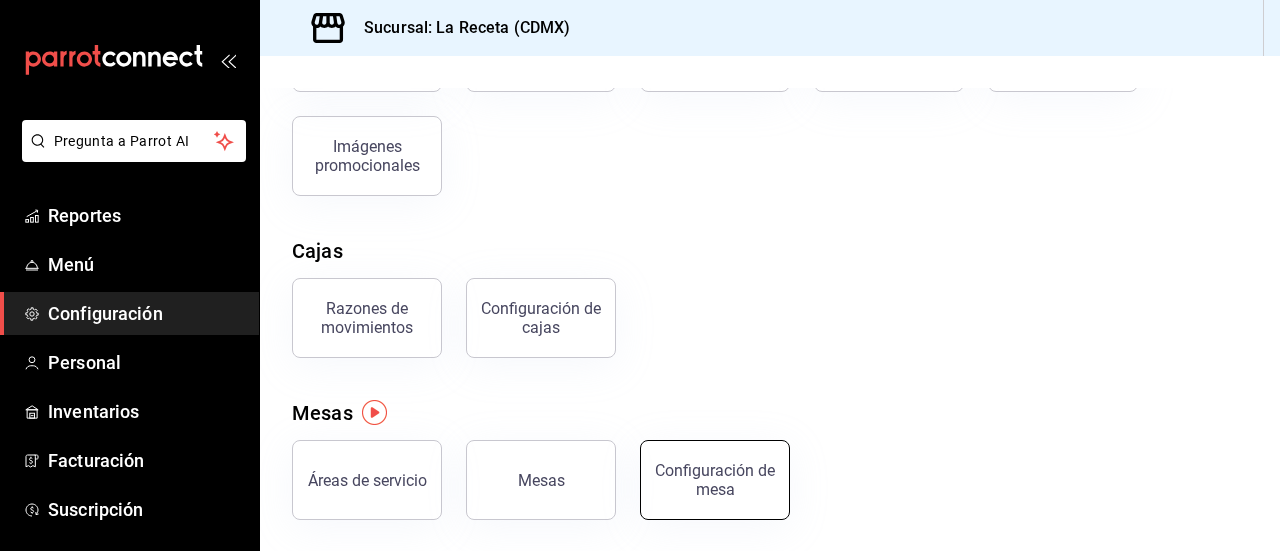 click on "Configuración de mesa" at bounding box center (715, 480) 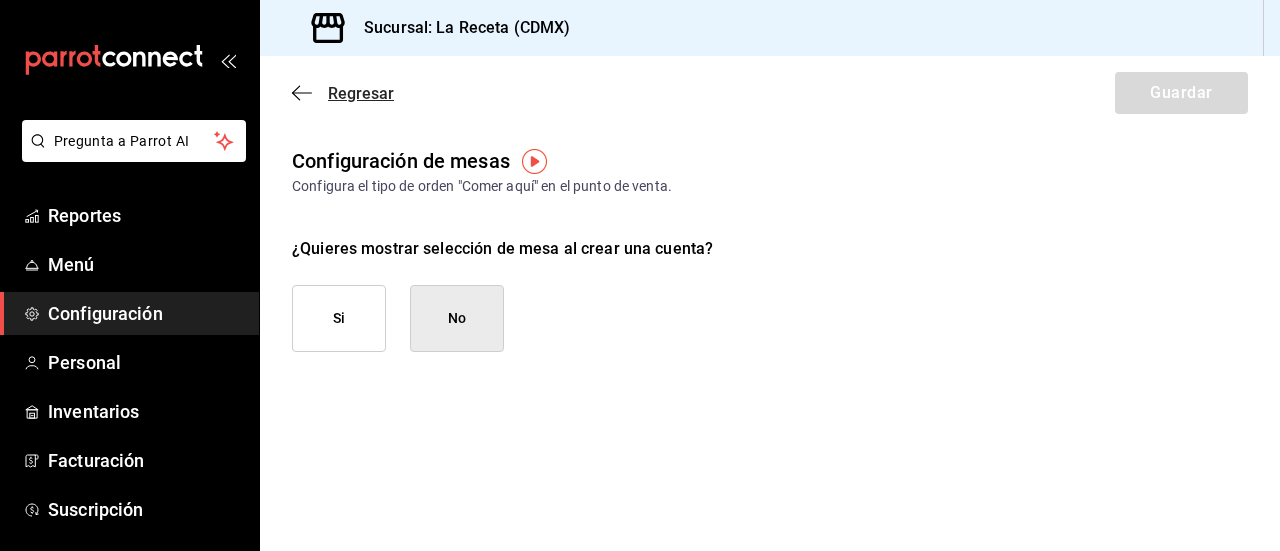 click 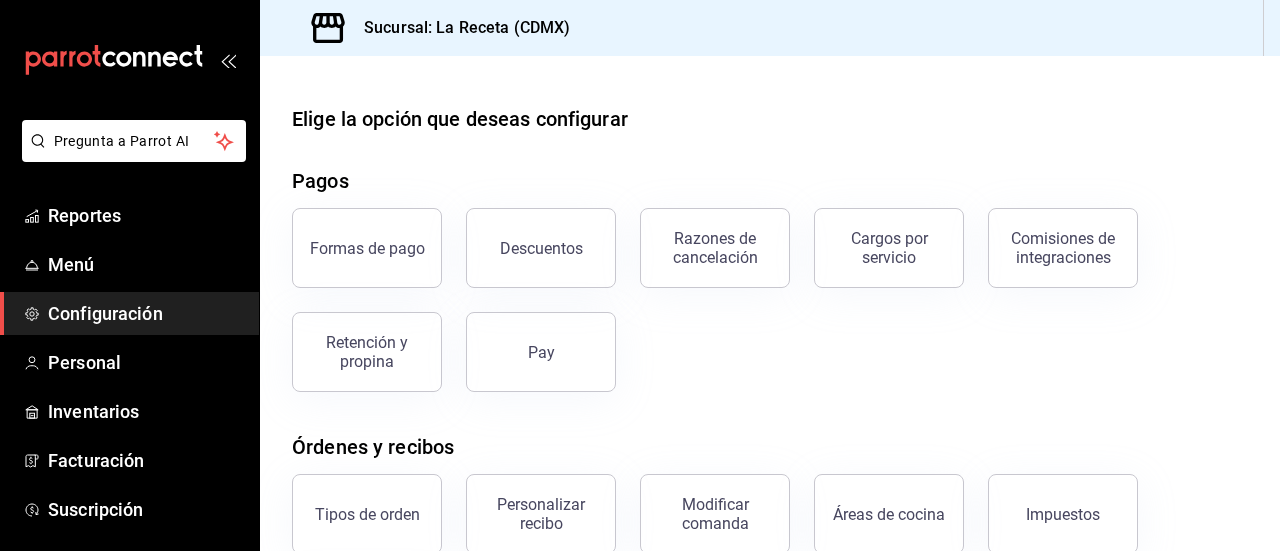 scroll, scrollTop: 462, scrollLeft: 0, axis: vertical 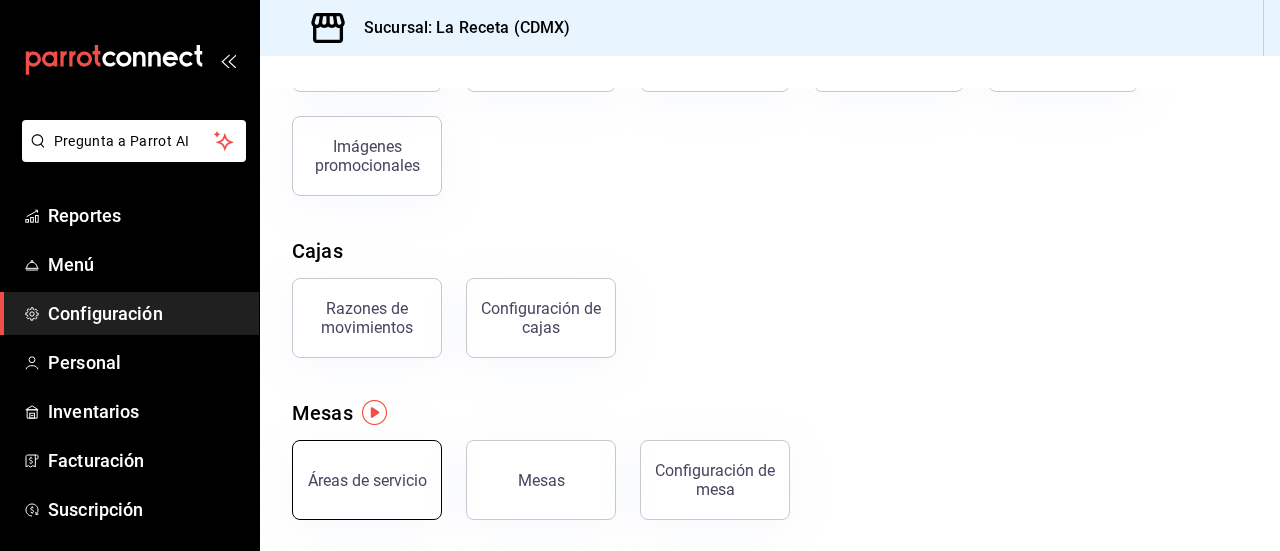 click on "Áreas de servicio" at bounding box center (367, 480) 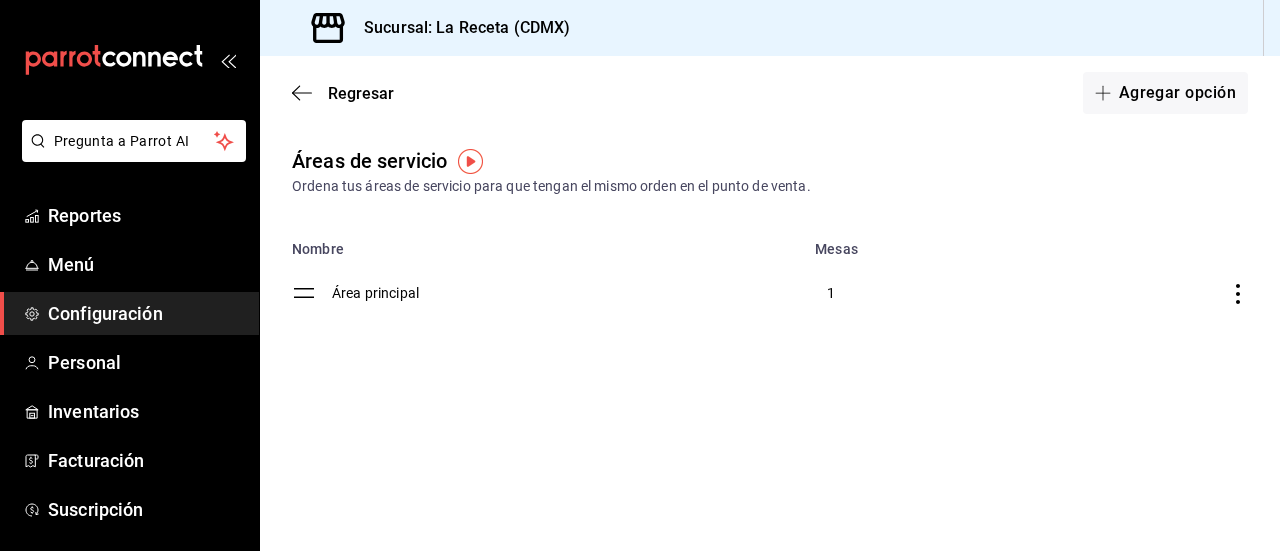 click 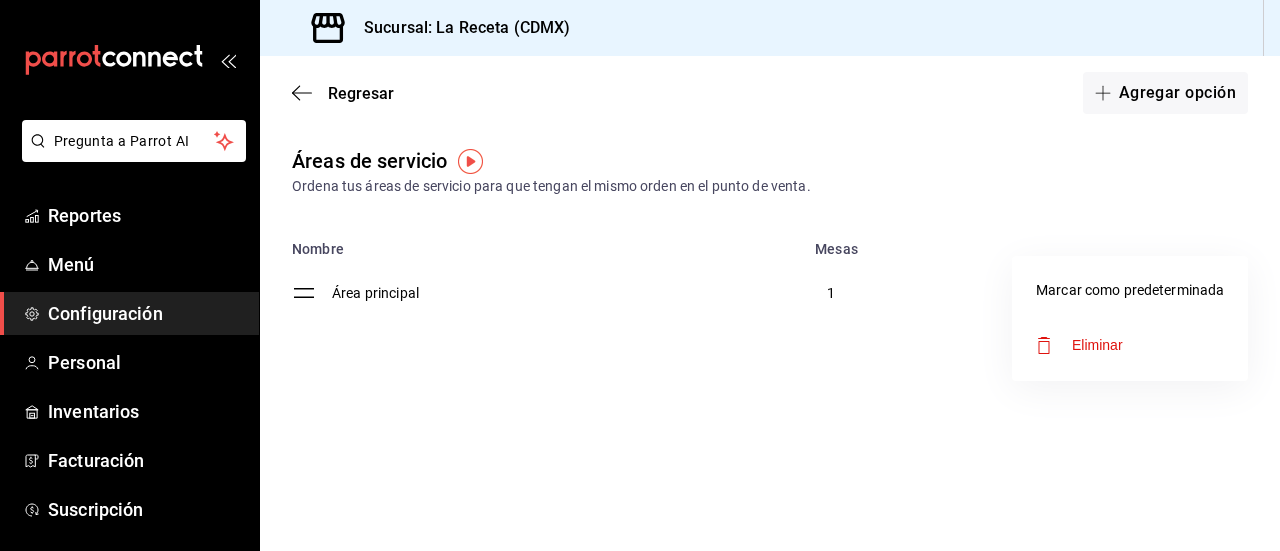 click at bounding box center (640, 275) 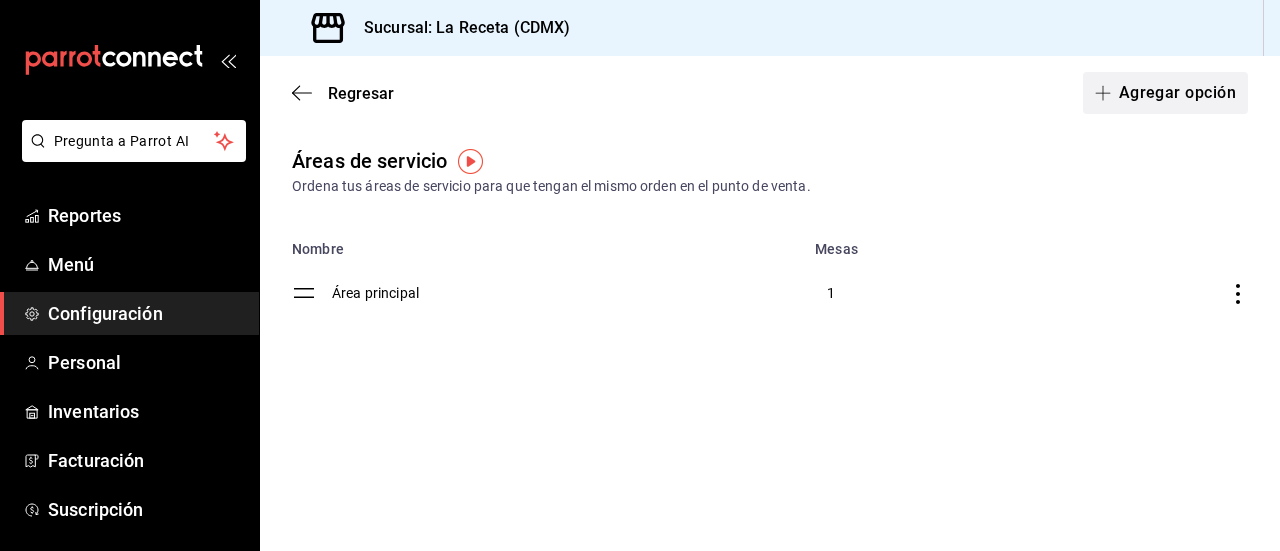 click on "Agregar opción" at bounding box center [1165, 93] 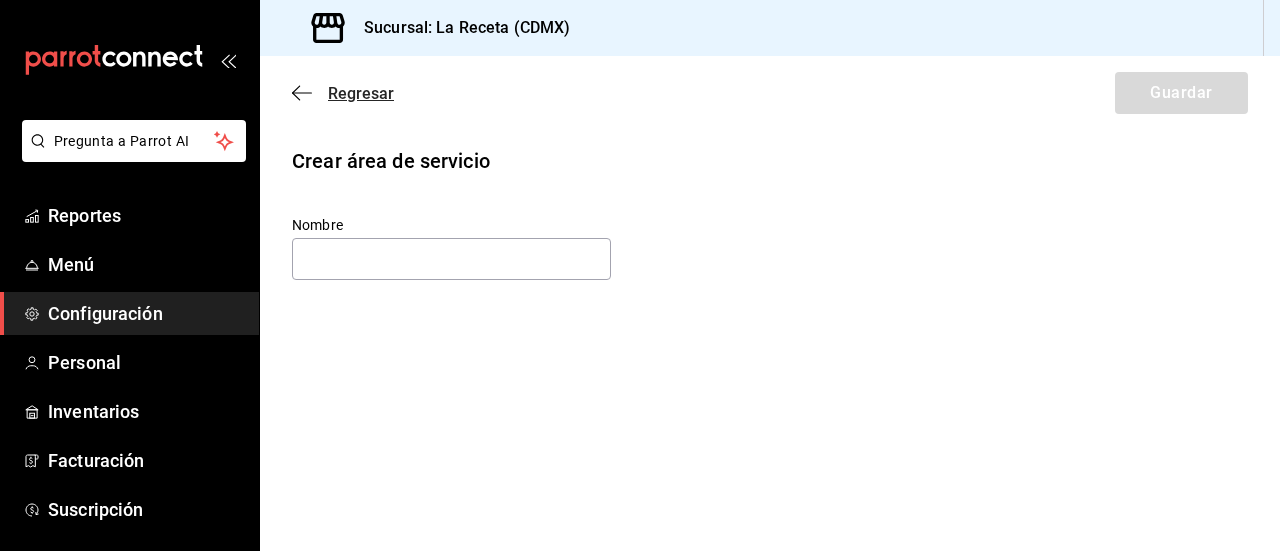 click 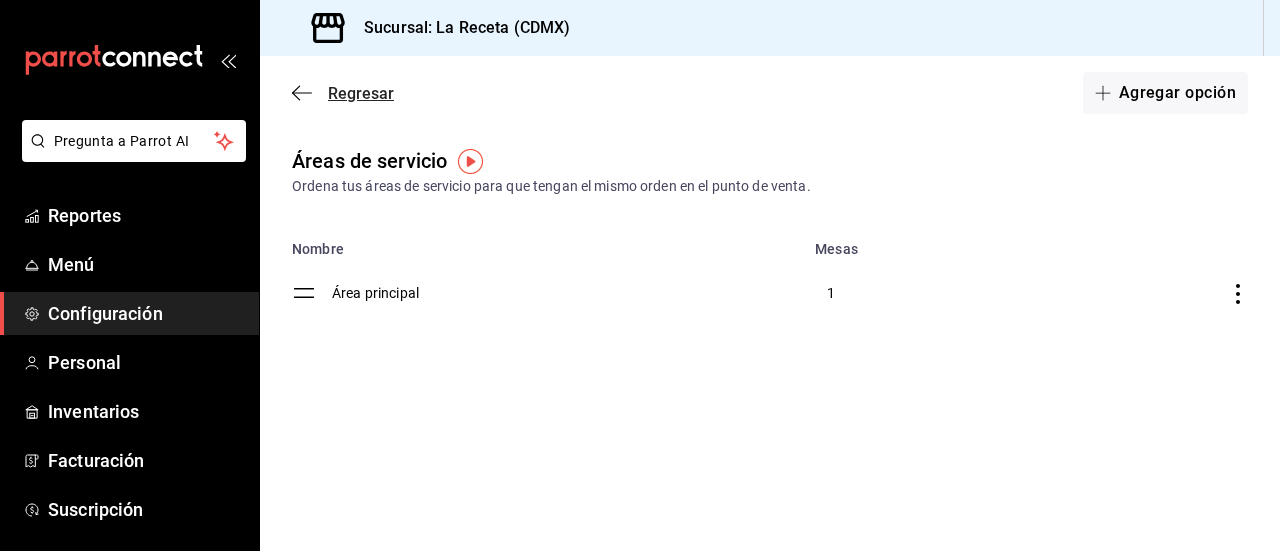 click 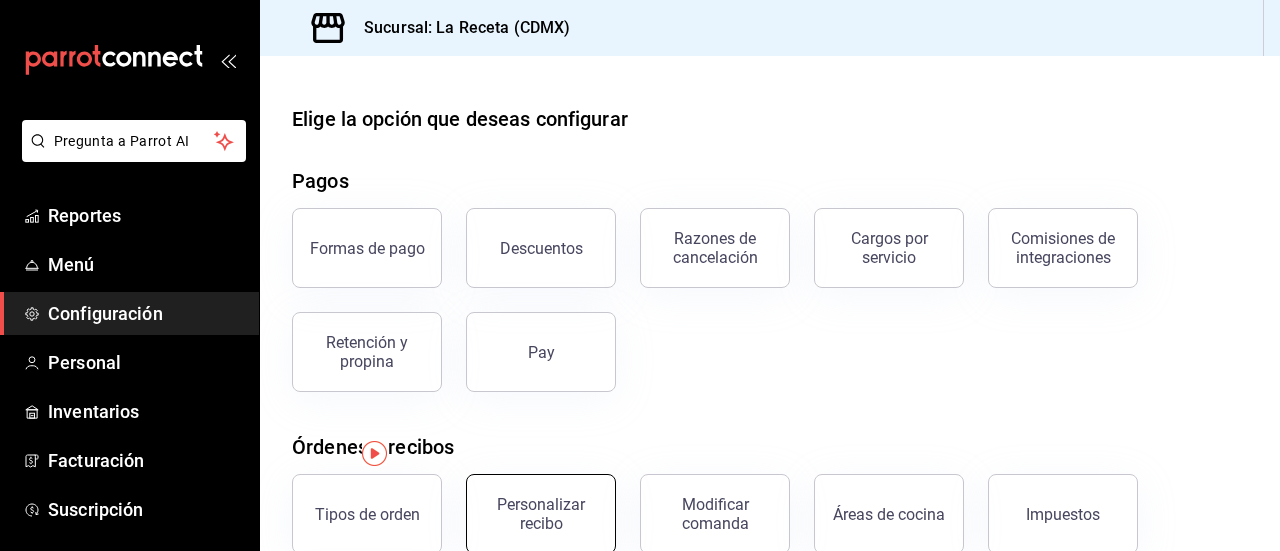 scroll, scrollTop: 462, scrollLeft: 0, axis: vertical 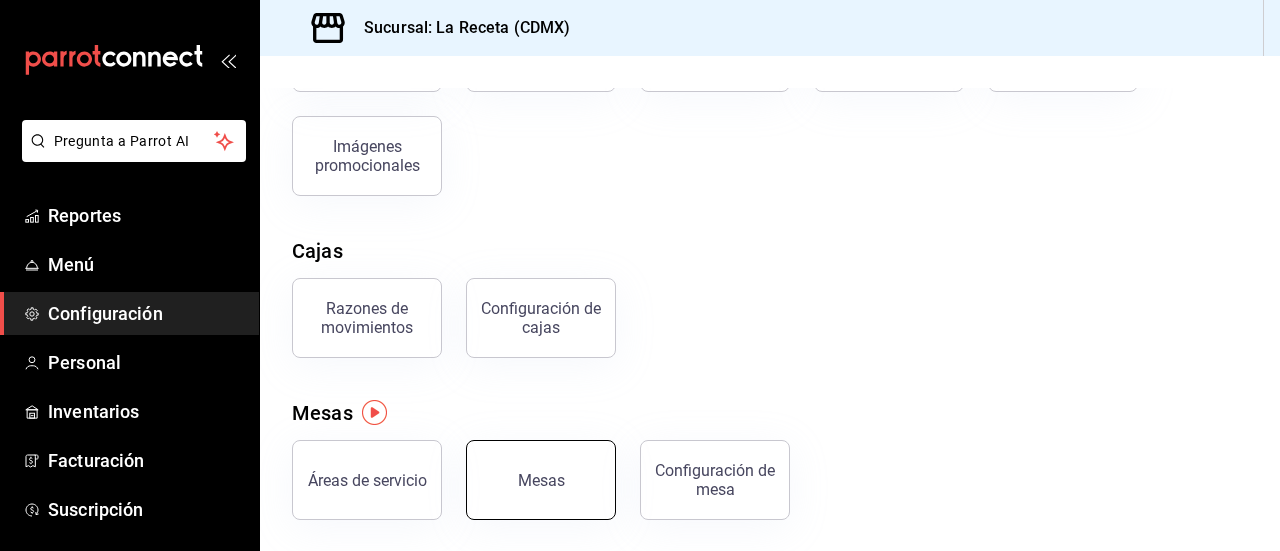 click on "Mesas" at bounding box center [541, 480] 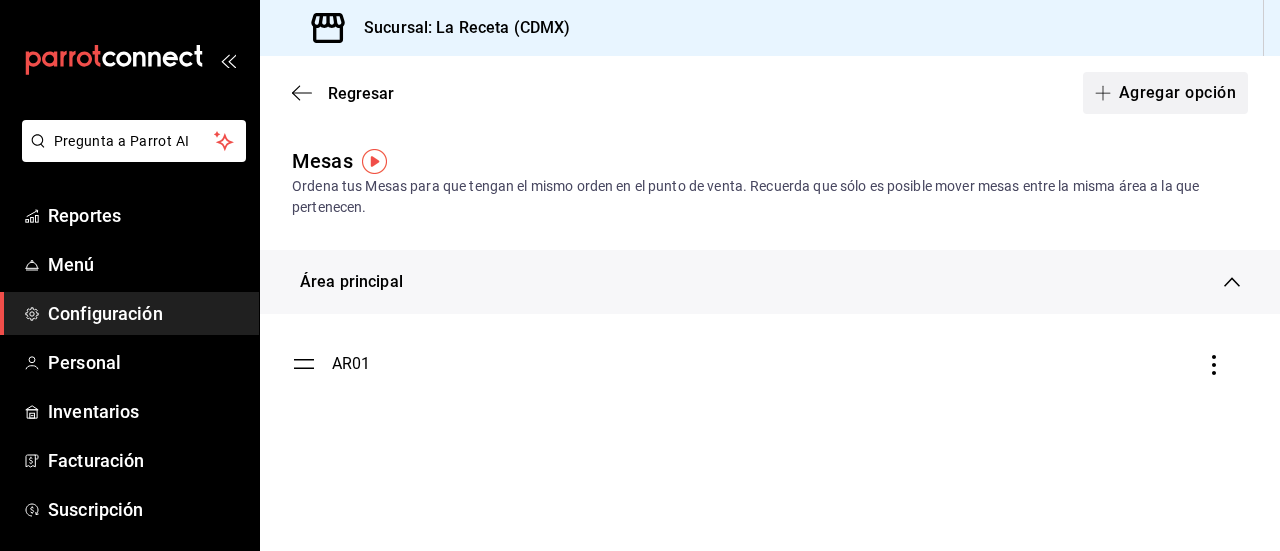click on "Agregar opción" at bounding box center [1165, 93] 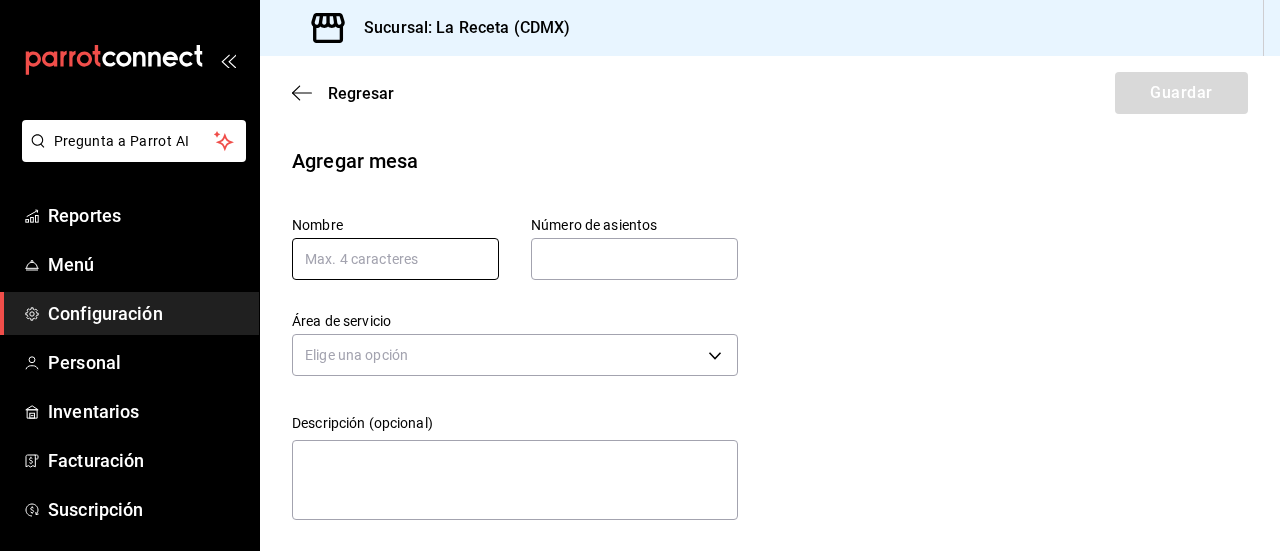 click at bounding box center [395, 259] 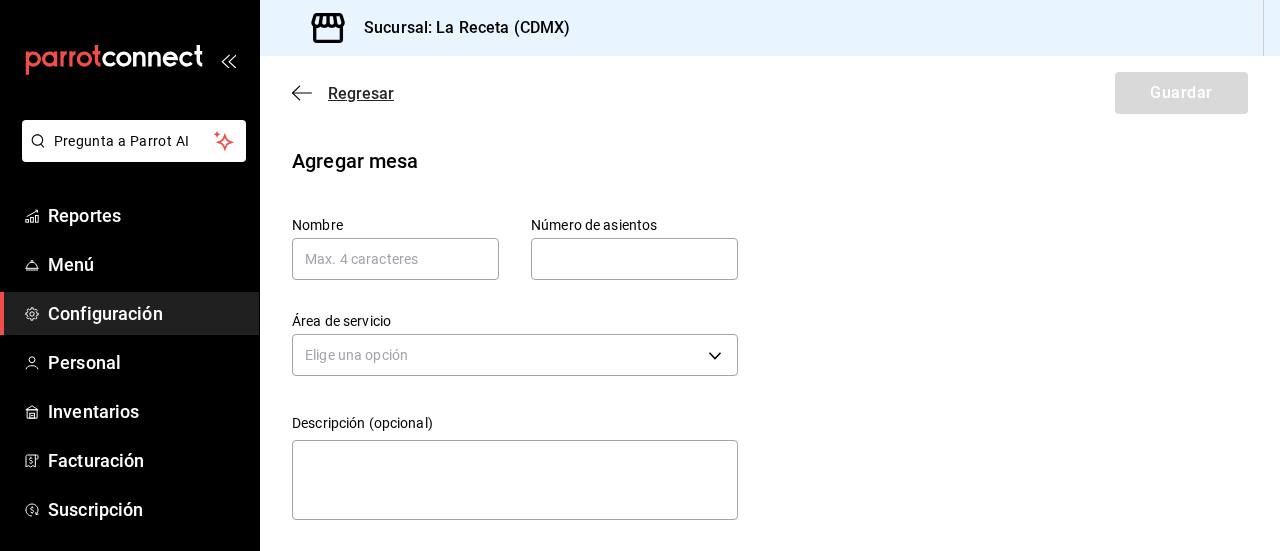 click 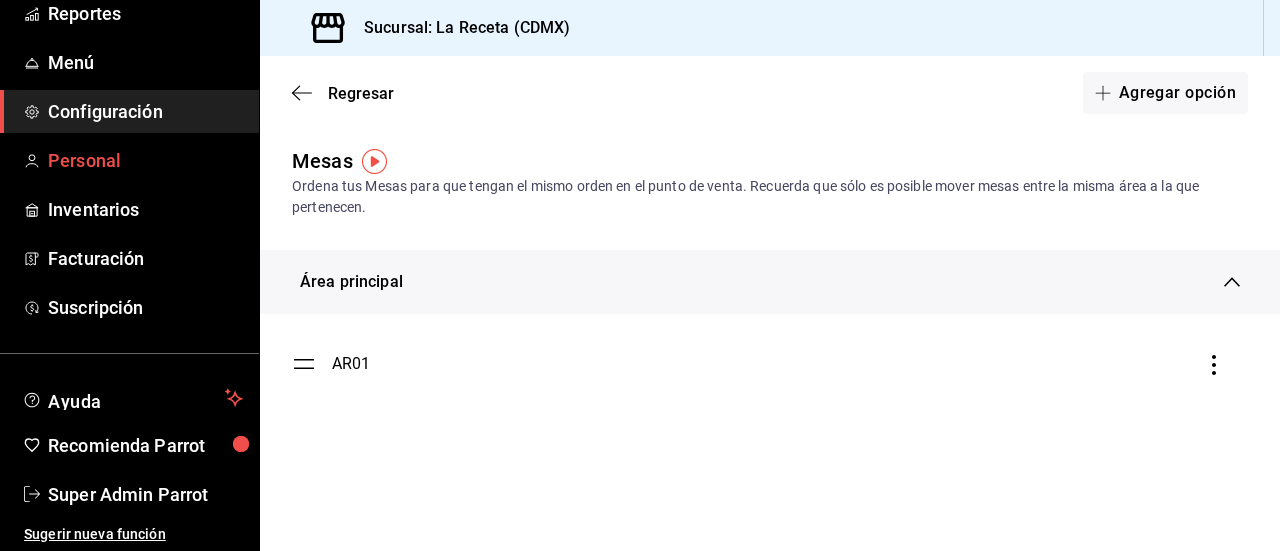 scroll, scrollTop: 203, scrollLeft: 0, axis: vertical 